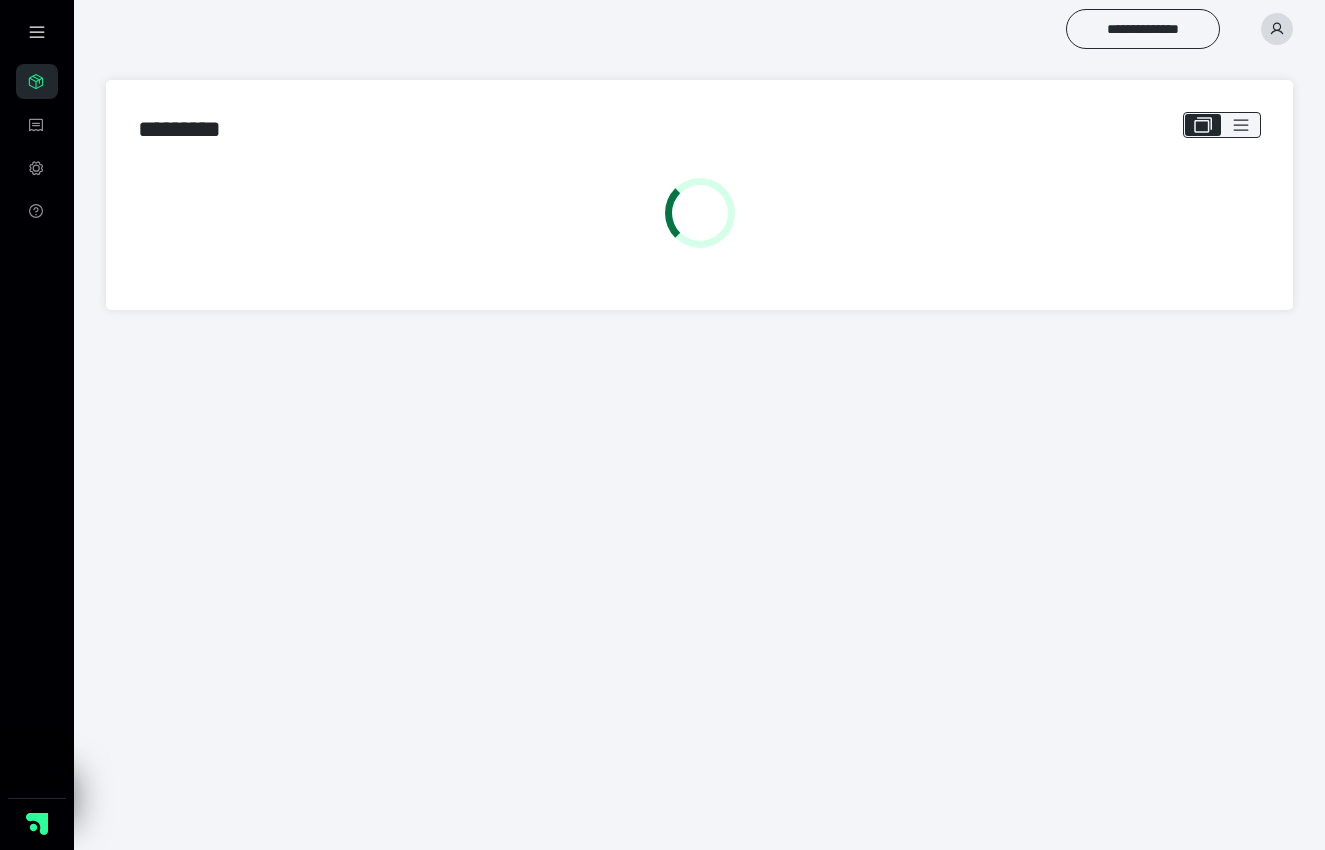 scroll, scrollTop: 0, scrollLeft: 0, axis: both 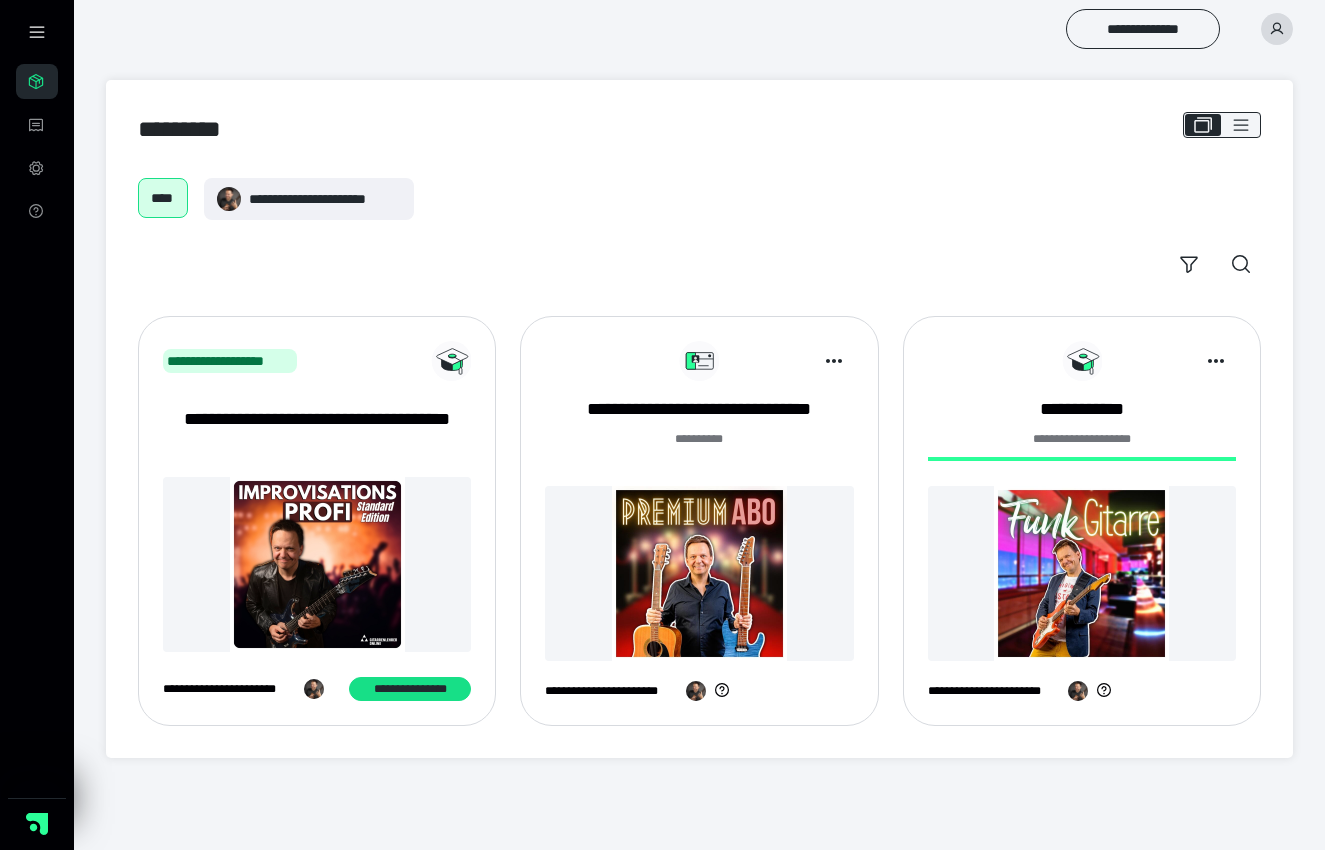 click on "*******   **" at bounding box center (699, 450) 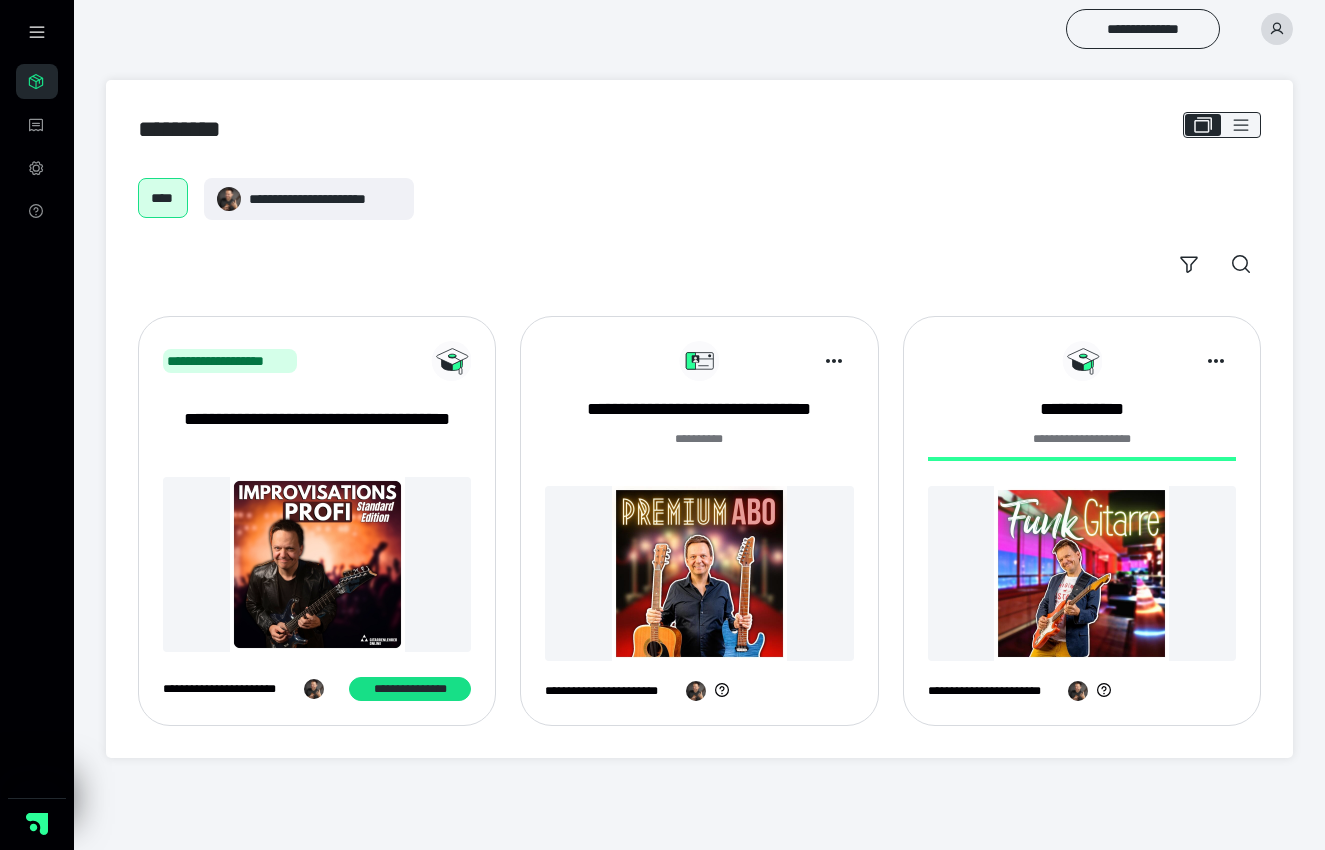 click at bounding box center (699, 573) 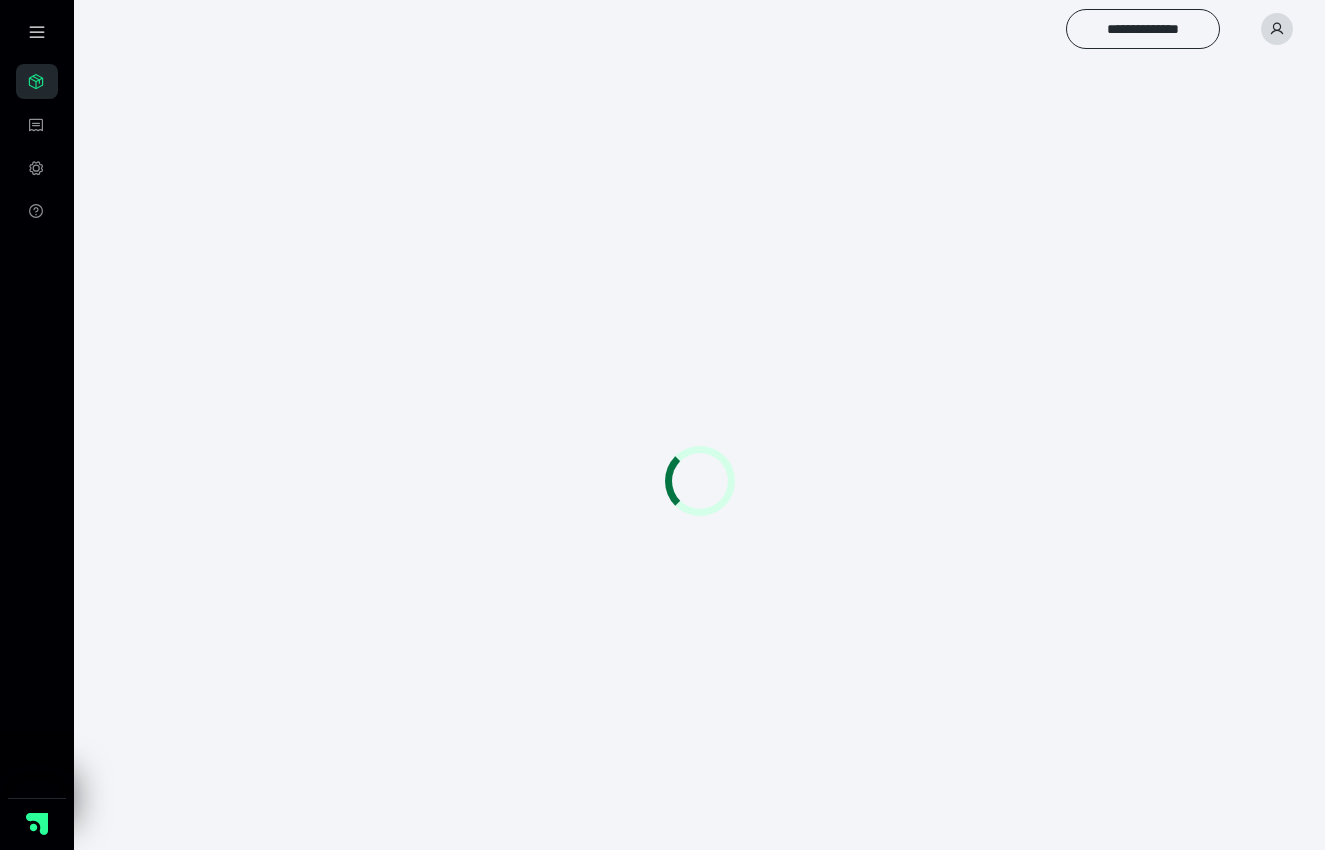 scroll, scrollTop: 0, scrollLeft: 0, axis: both 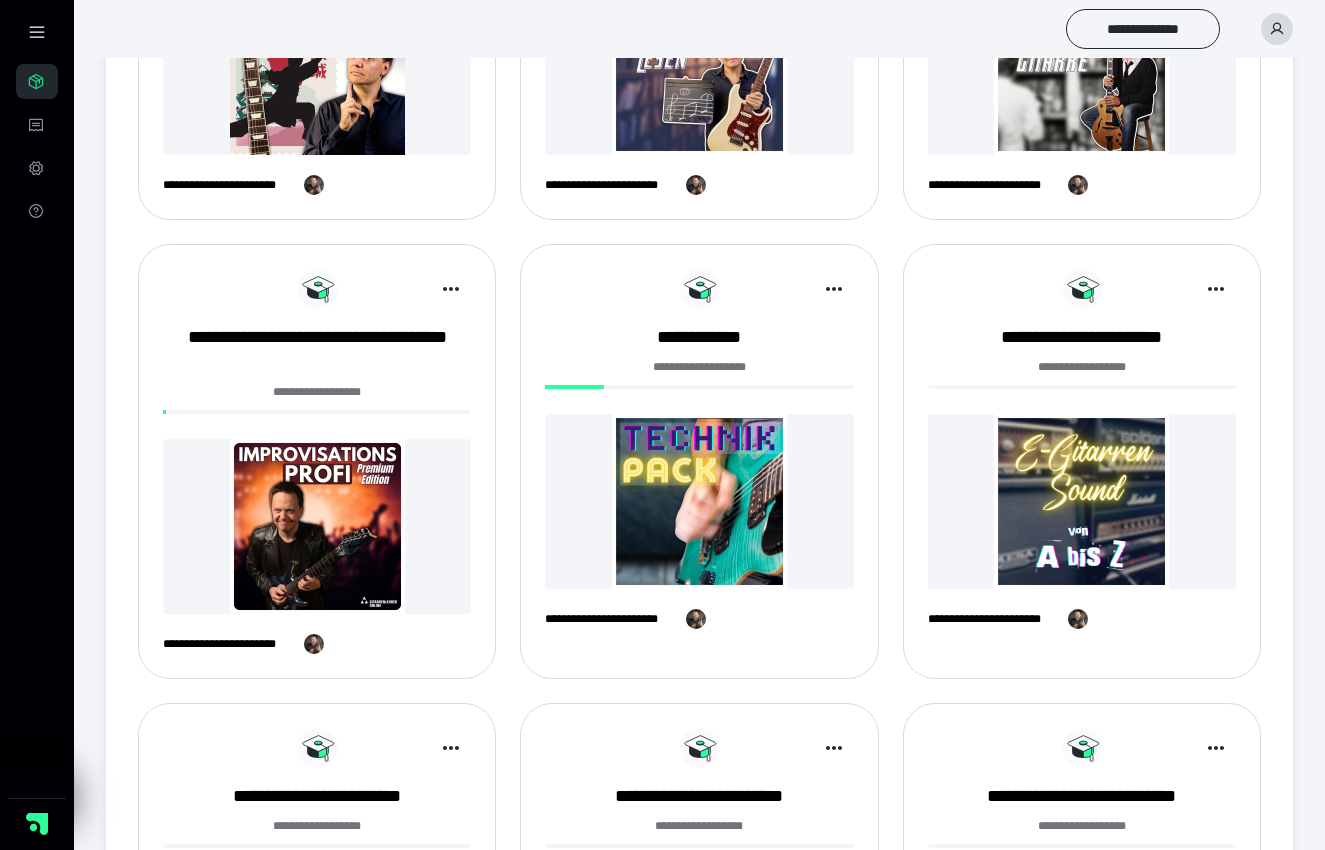 click at bounding box center [699, 501] 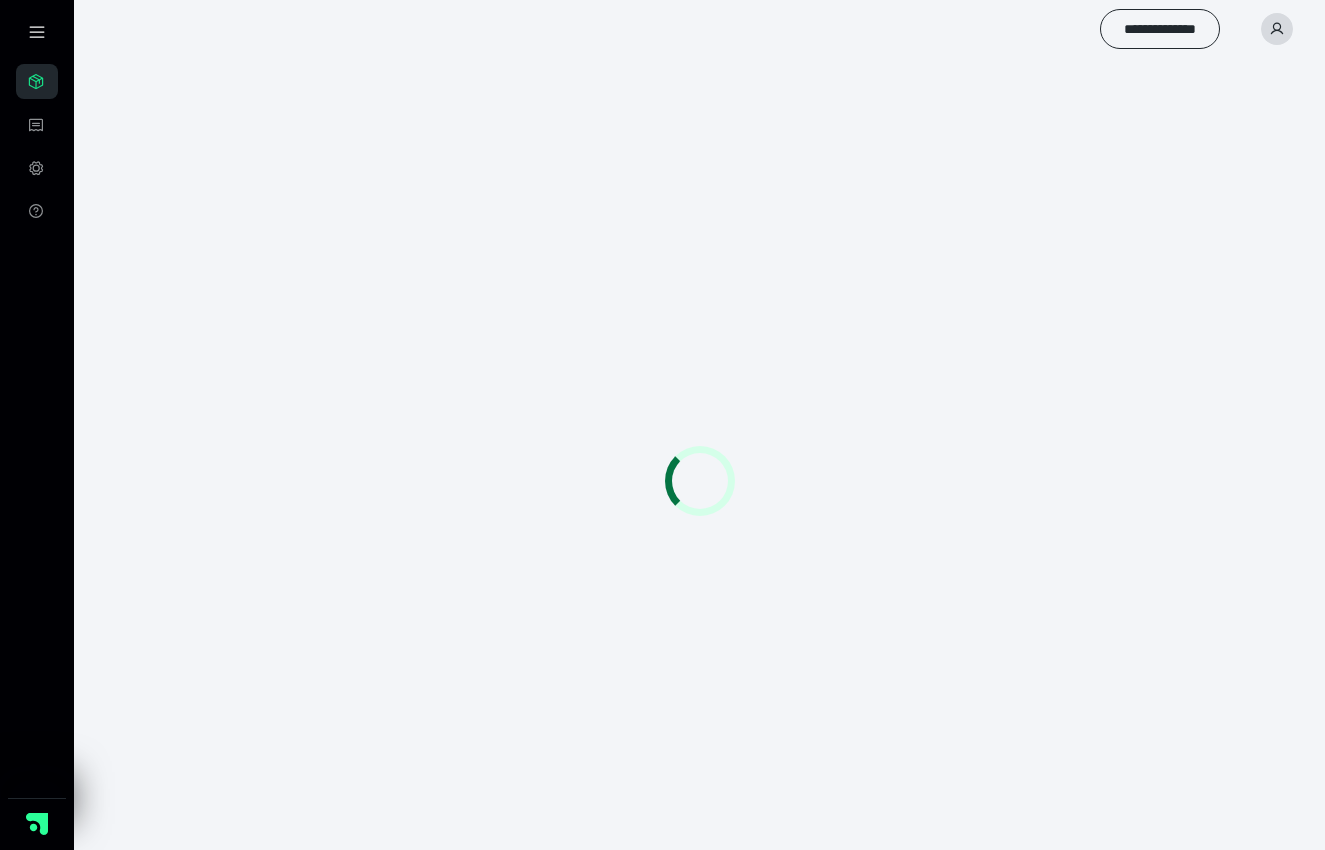 scroll, scrollTop: 0, scrollLeft: 0, axis: both 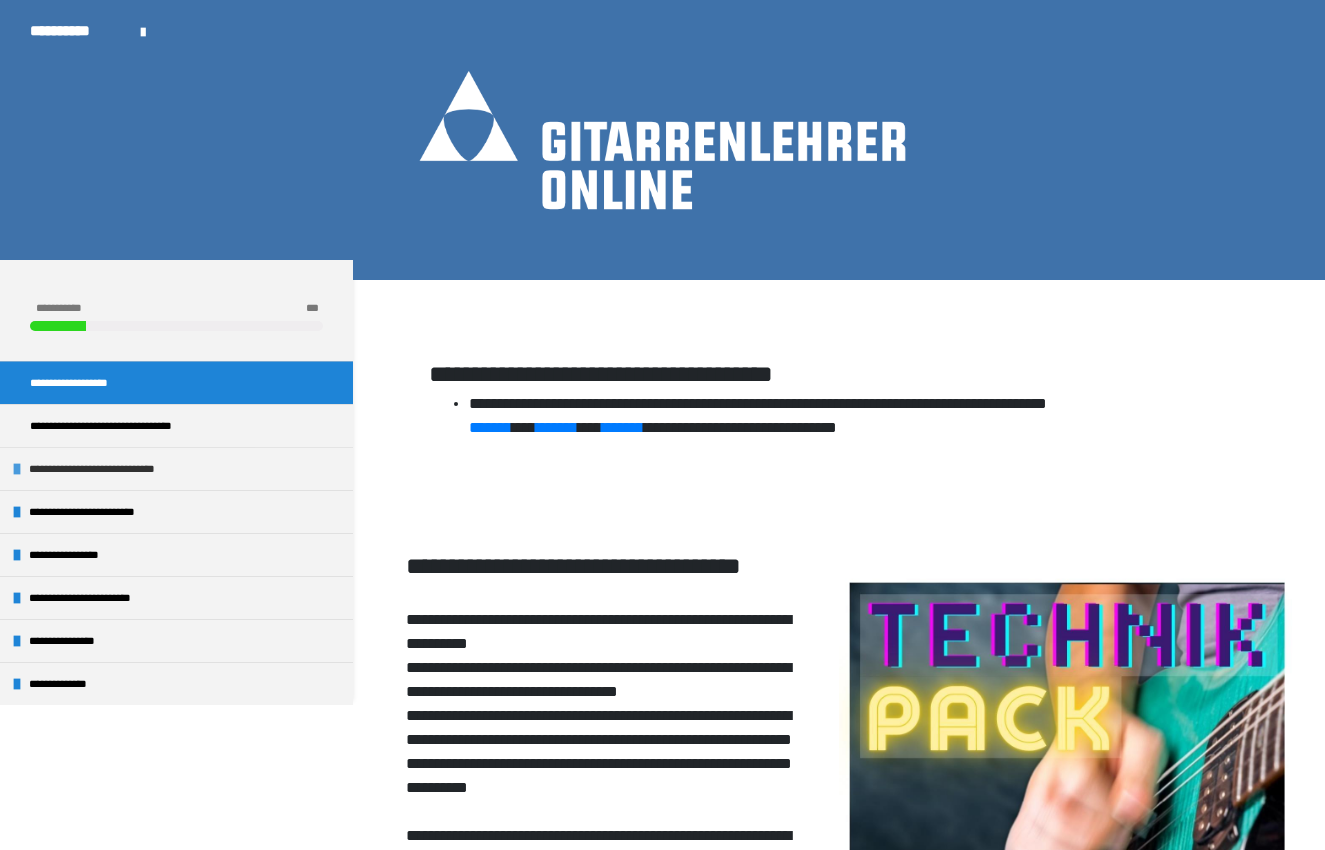 click on "**********" at bounding box center [120, 469] 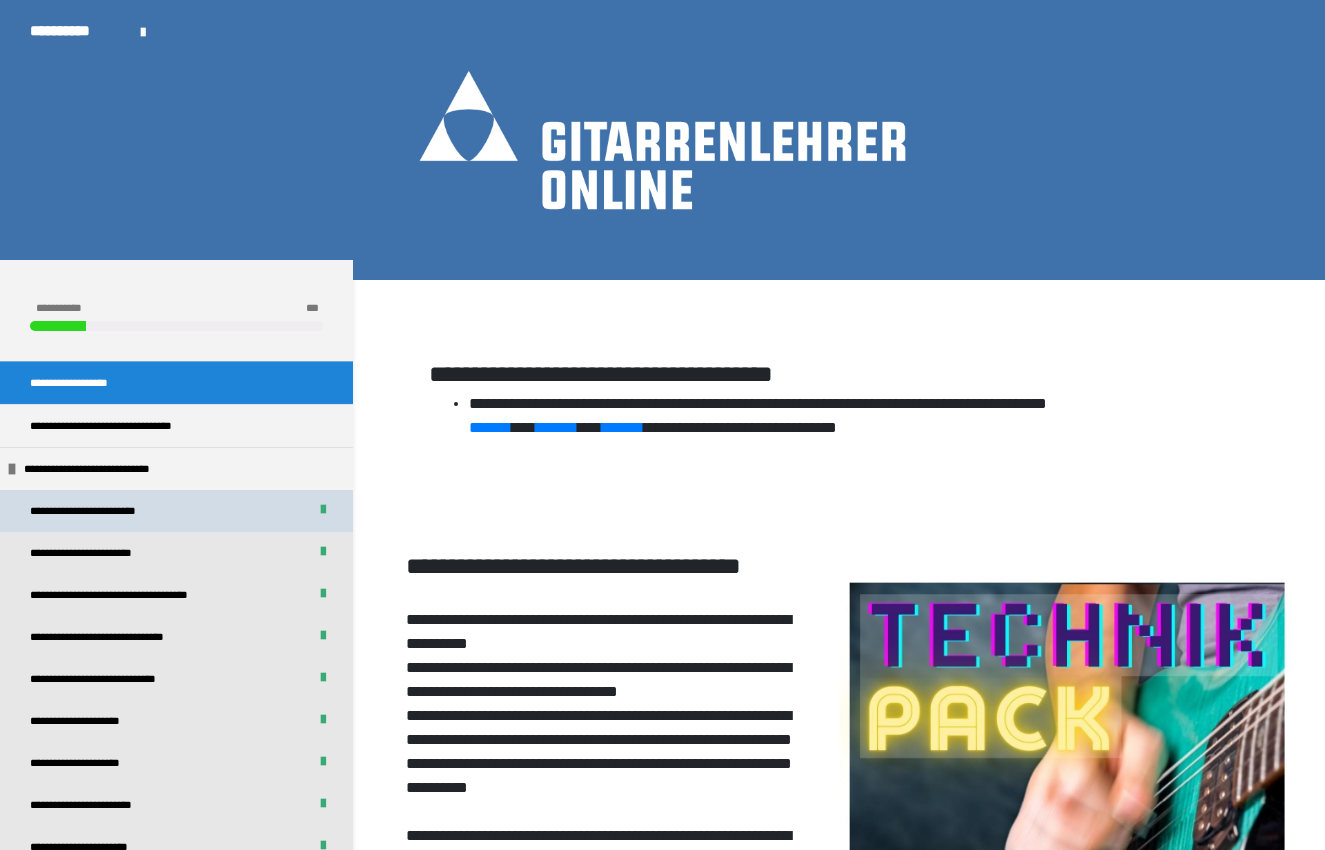 click on "**********" at bounding box center [114, 511] 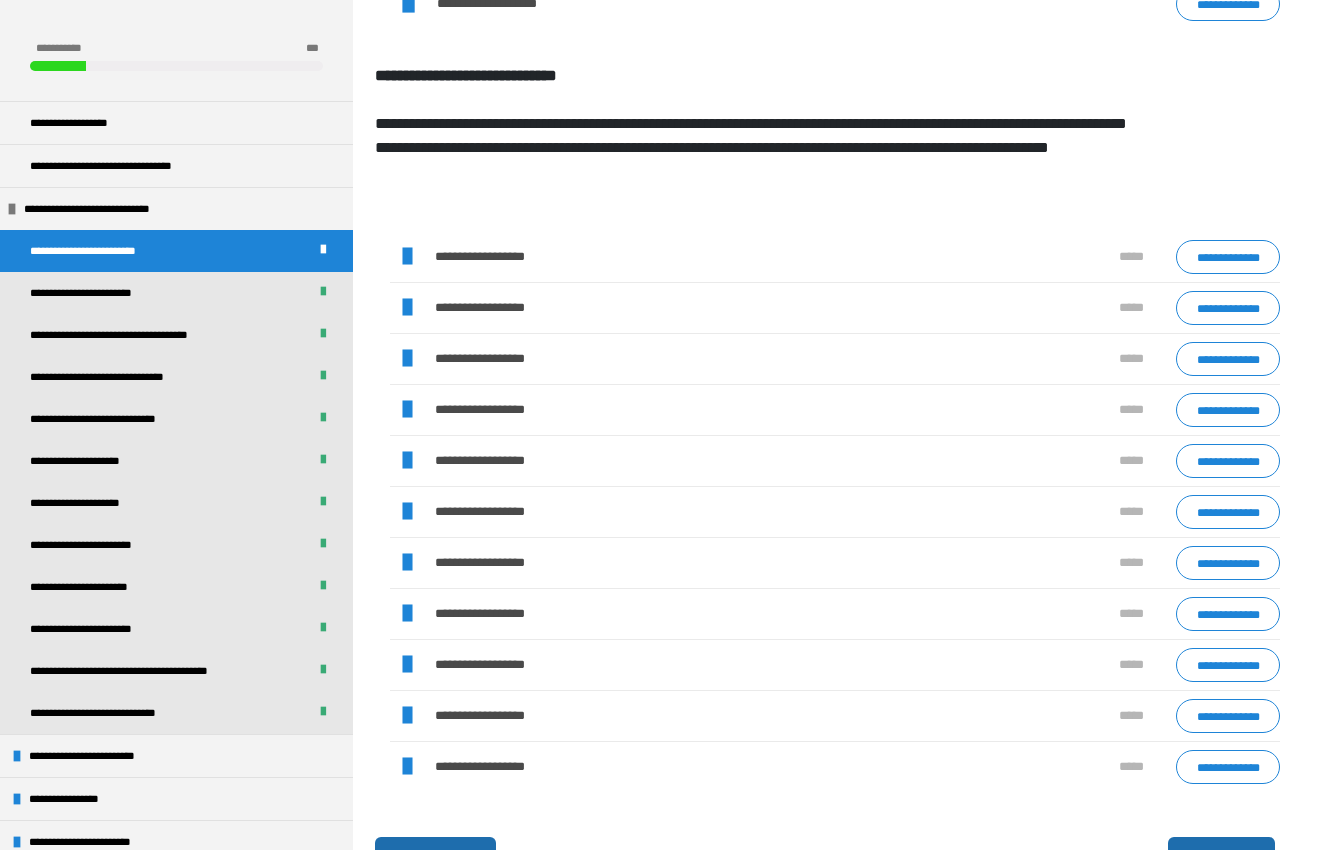 scroll, scrollTop: 1055, scrollLeft: 0, axis: vertical 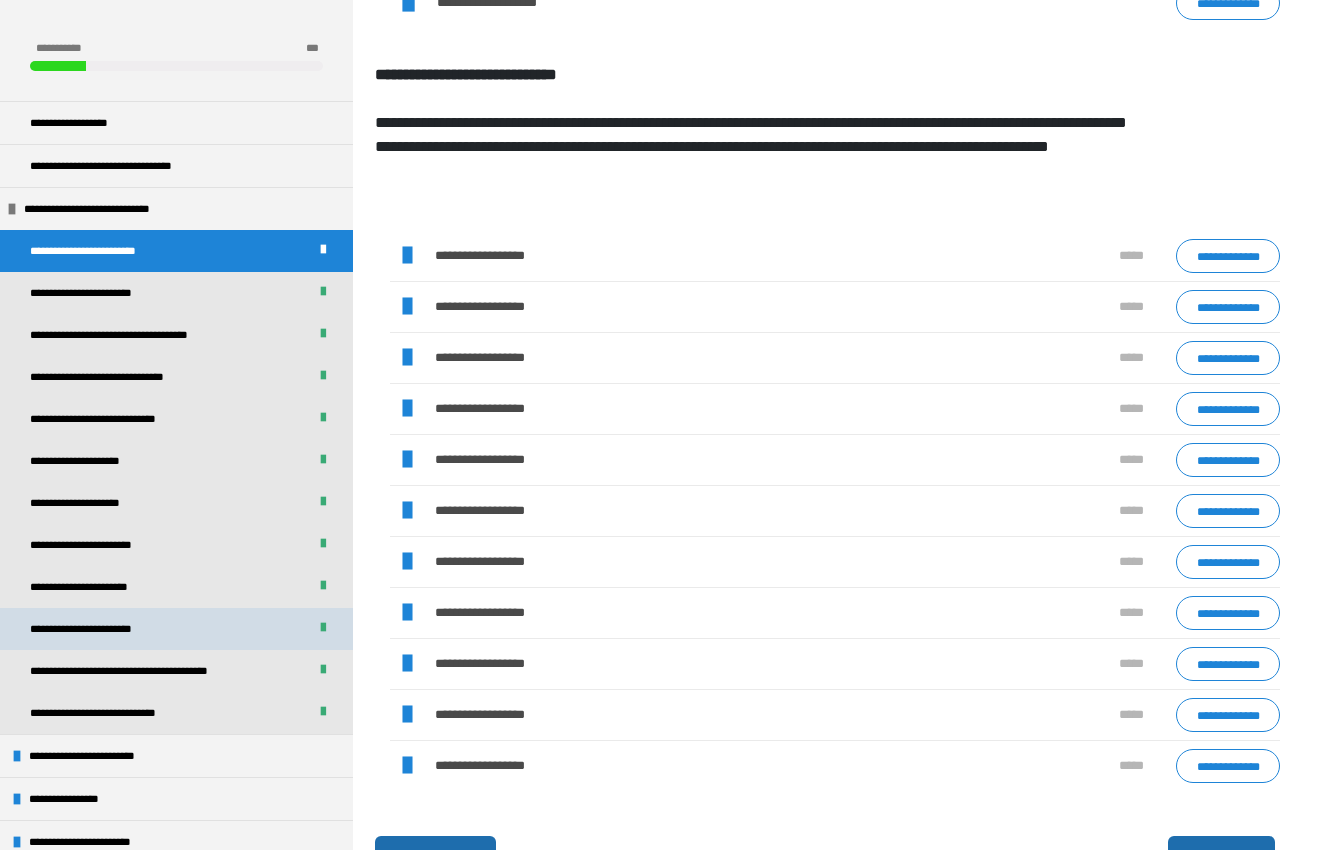 click on "**********" at bounding box center (176, 629) 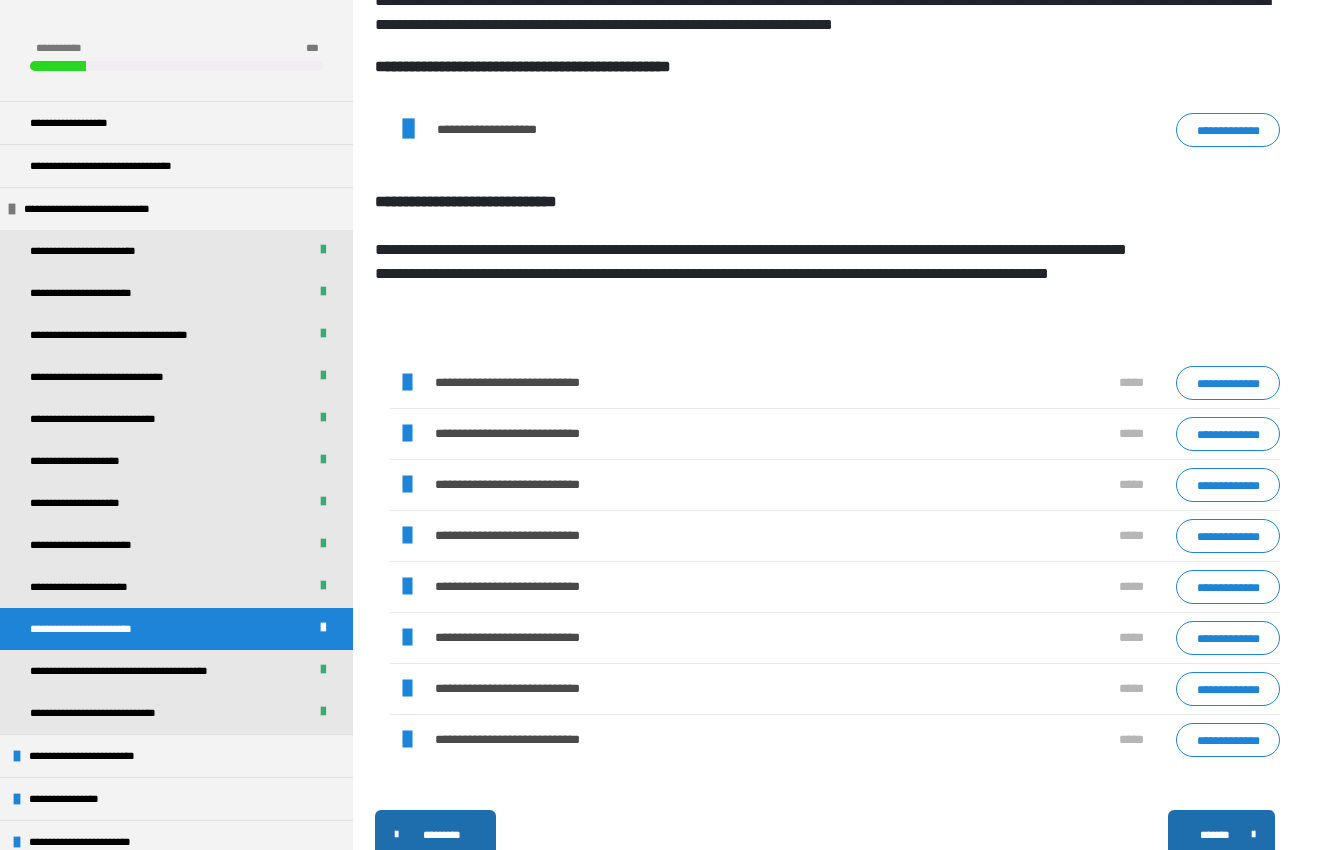 scroll, scrollTop: 934, scrollLeft: 0, axis: vertical 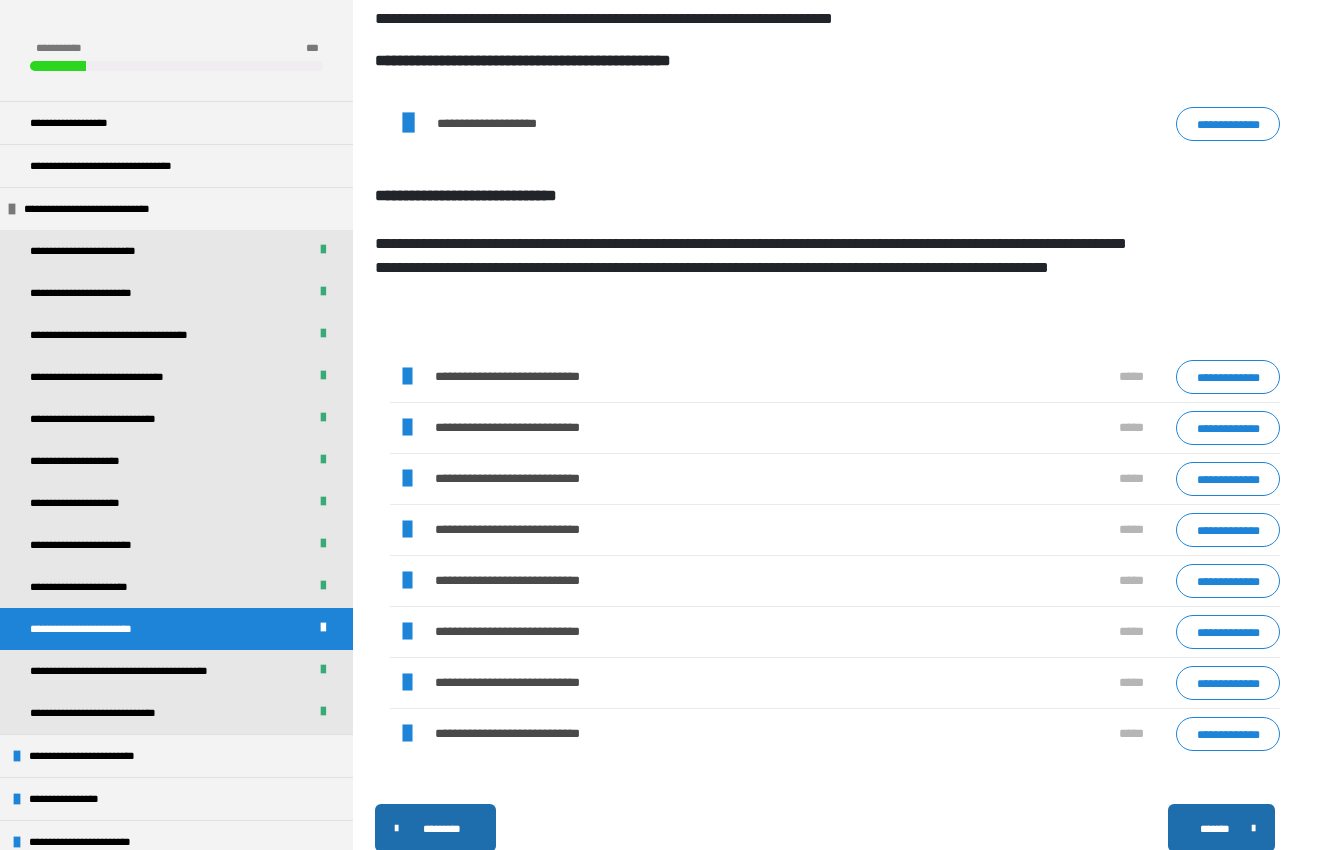 click at bounding box center [407, 632] 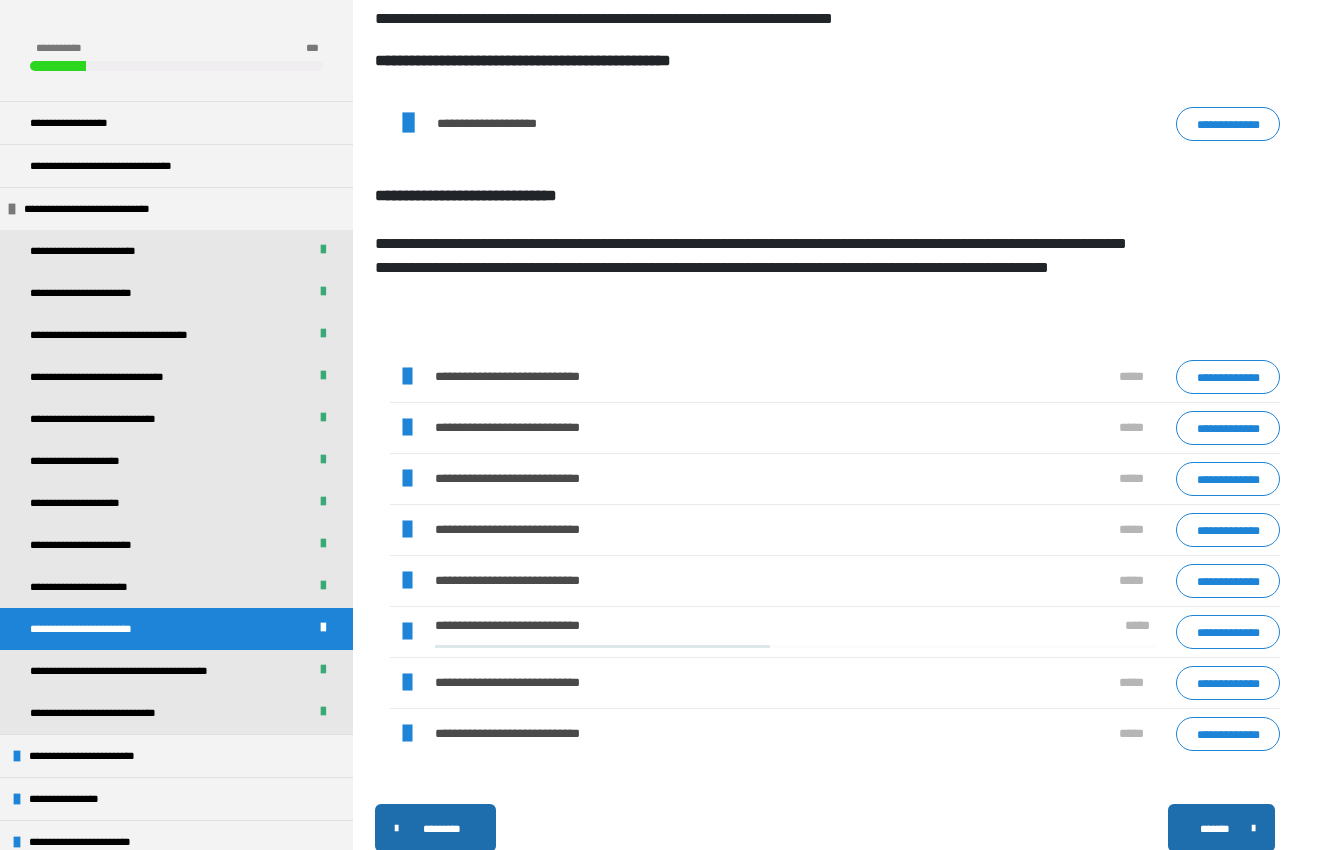 click at bounding box center [407, 632] 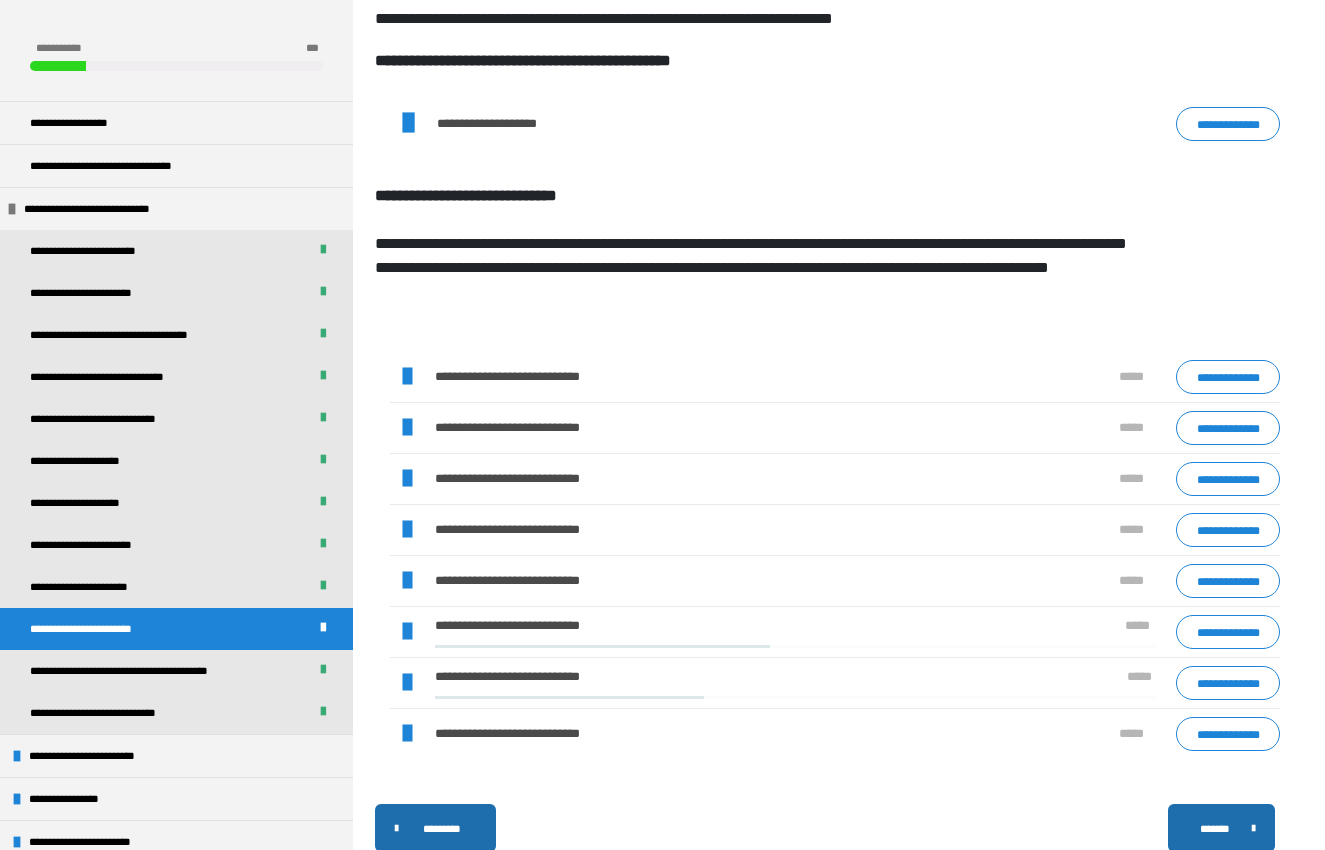 click at bounding box center [407, 683] 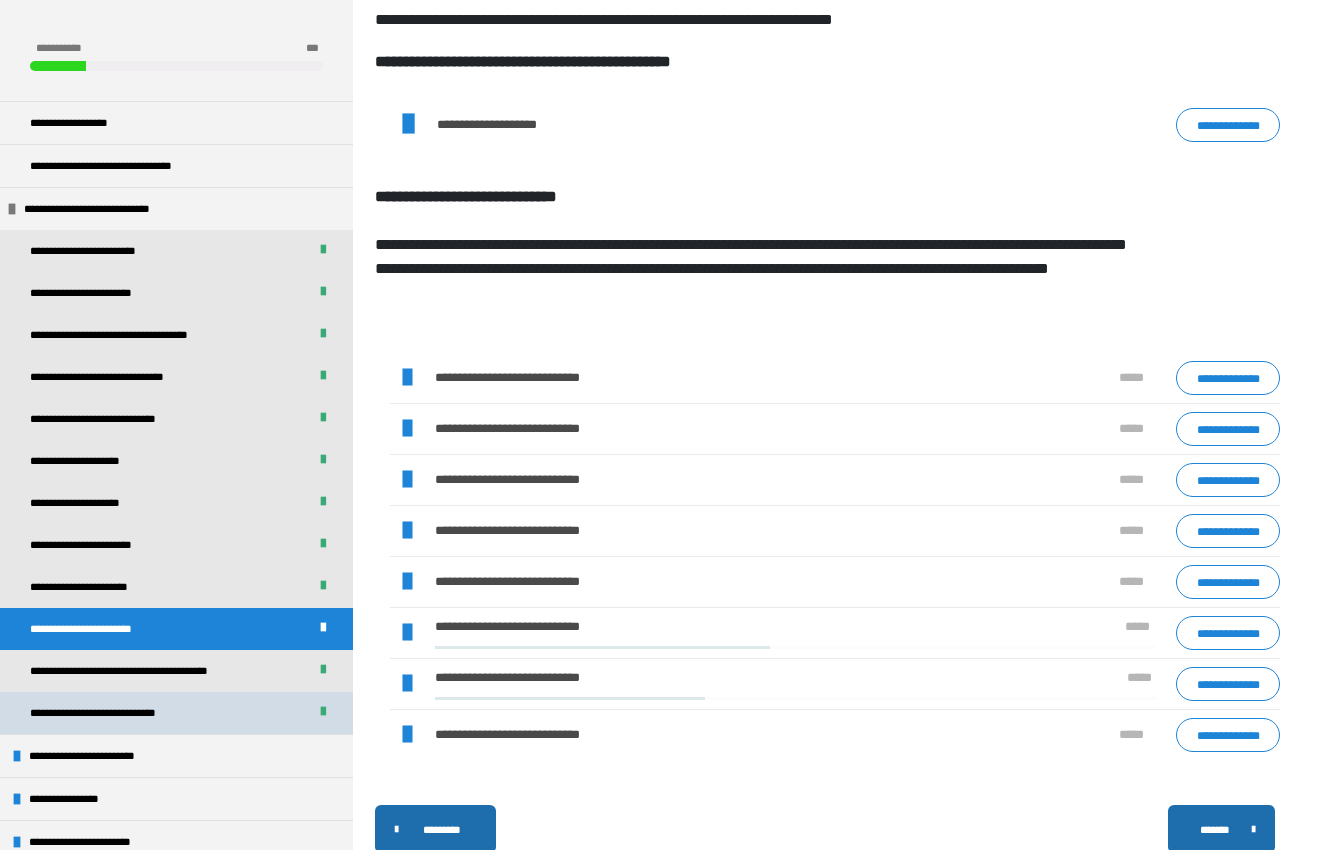 click on "**********" at bounding box center [117, 713] 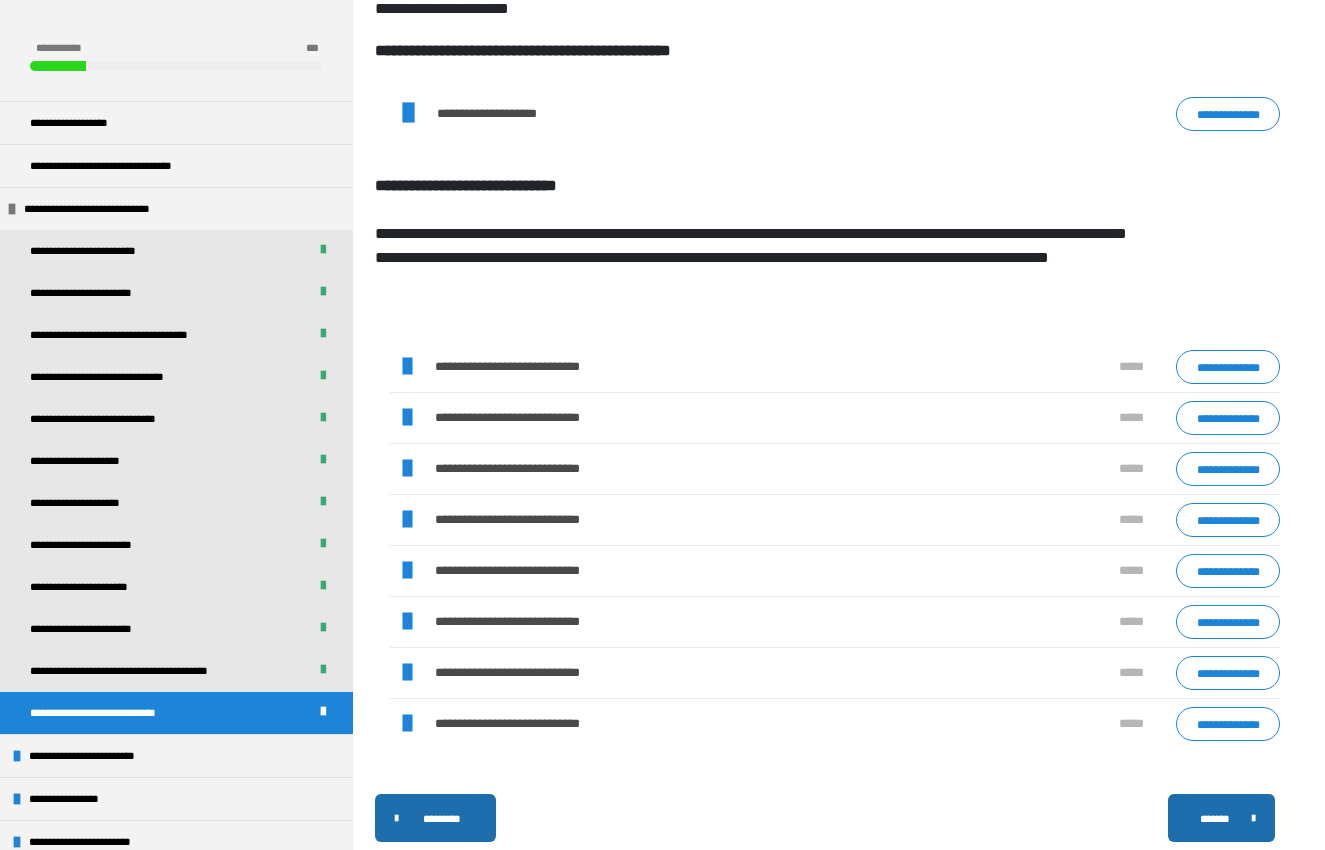 scroll, scrollTop: 946, scrollLeft: 0, axis: vertical 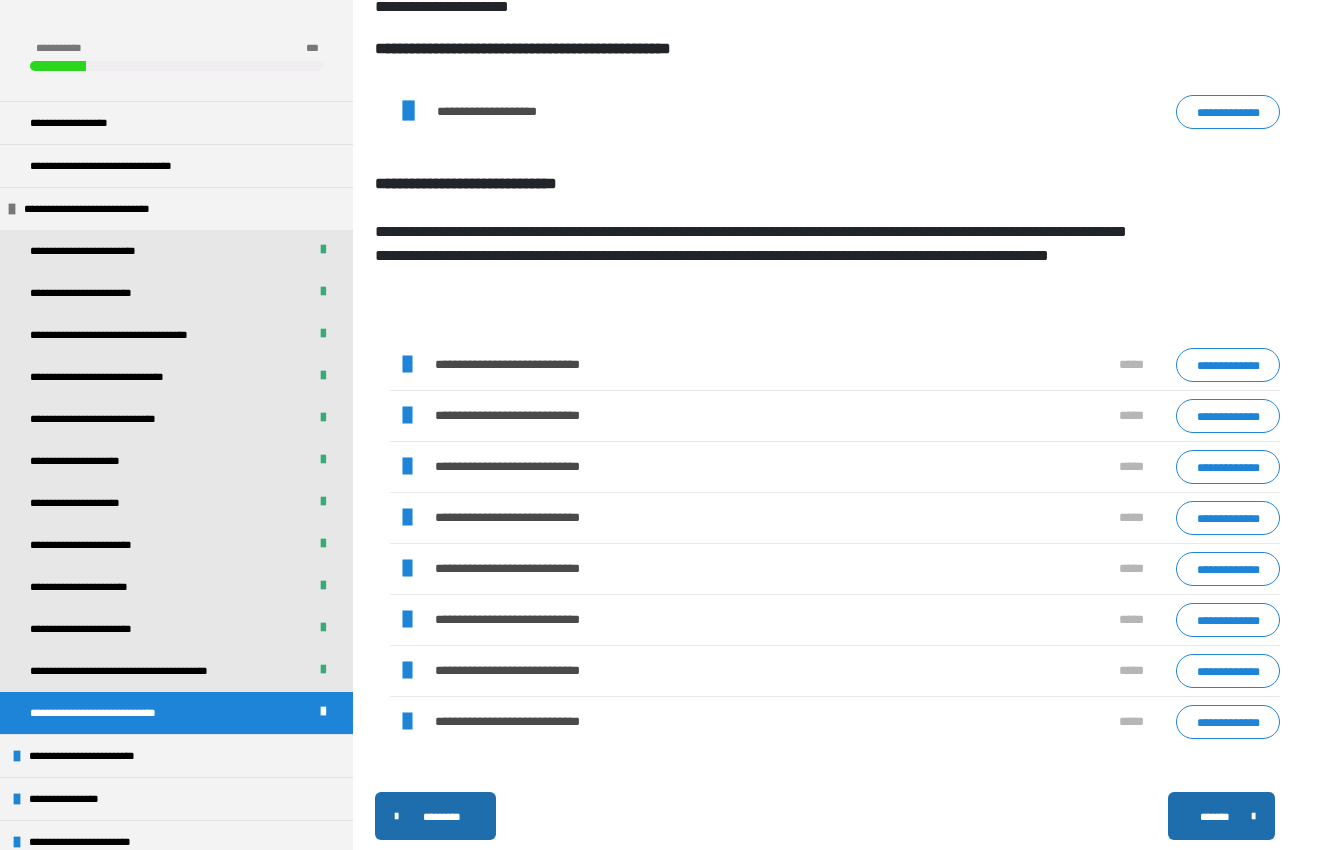 click at bounding box center (407, 620) 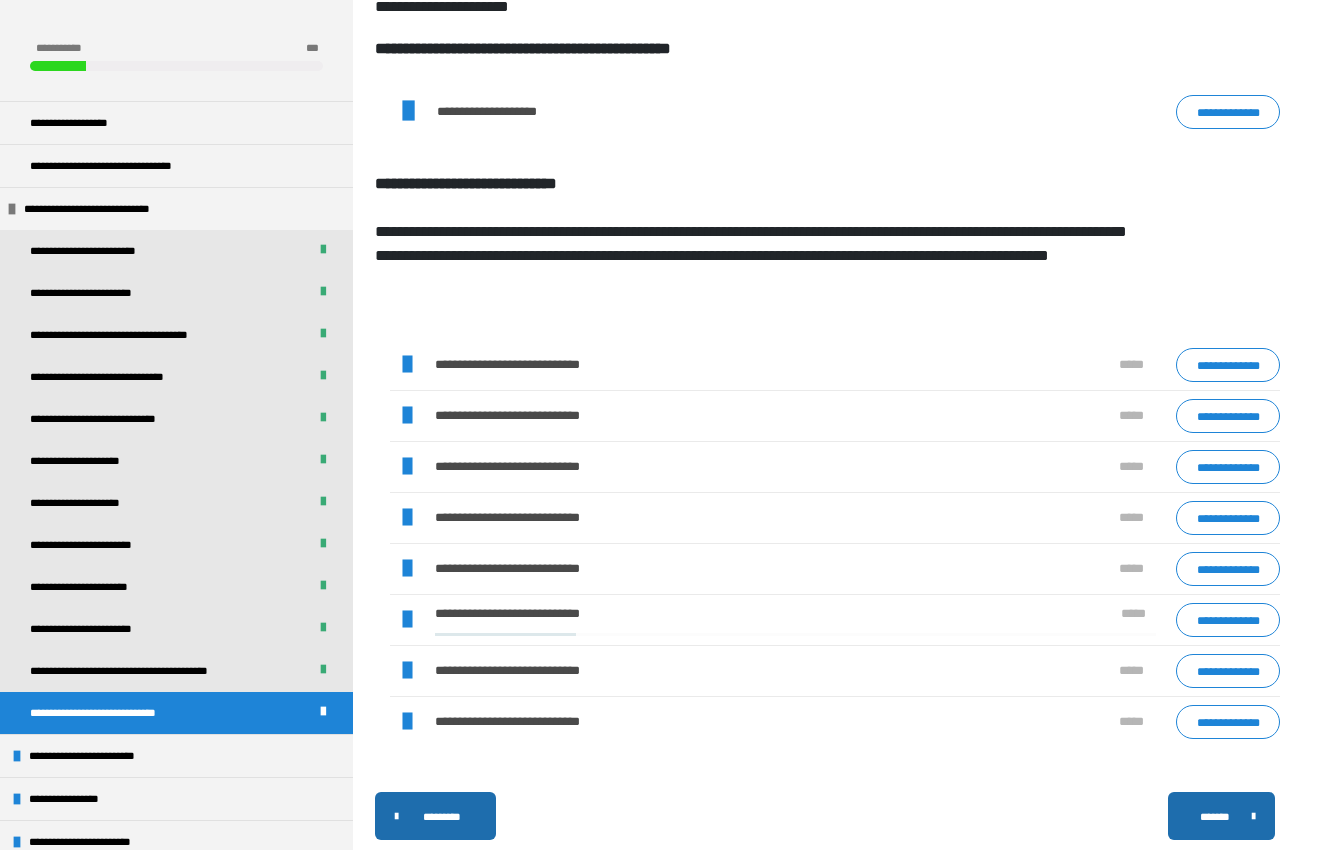 click at bounding box center [407, 620] 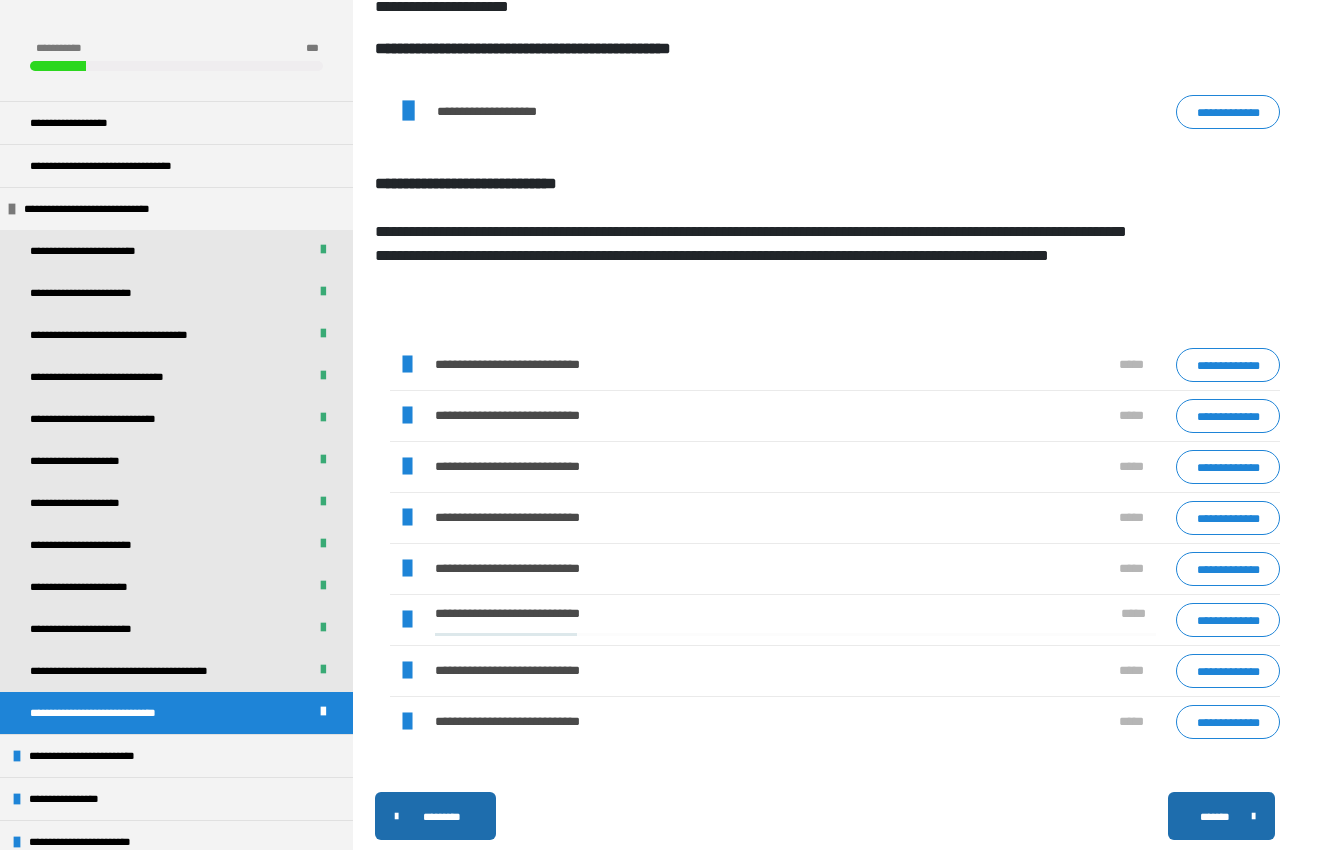 click at bounding box center (407, 671) 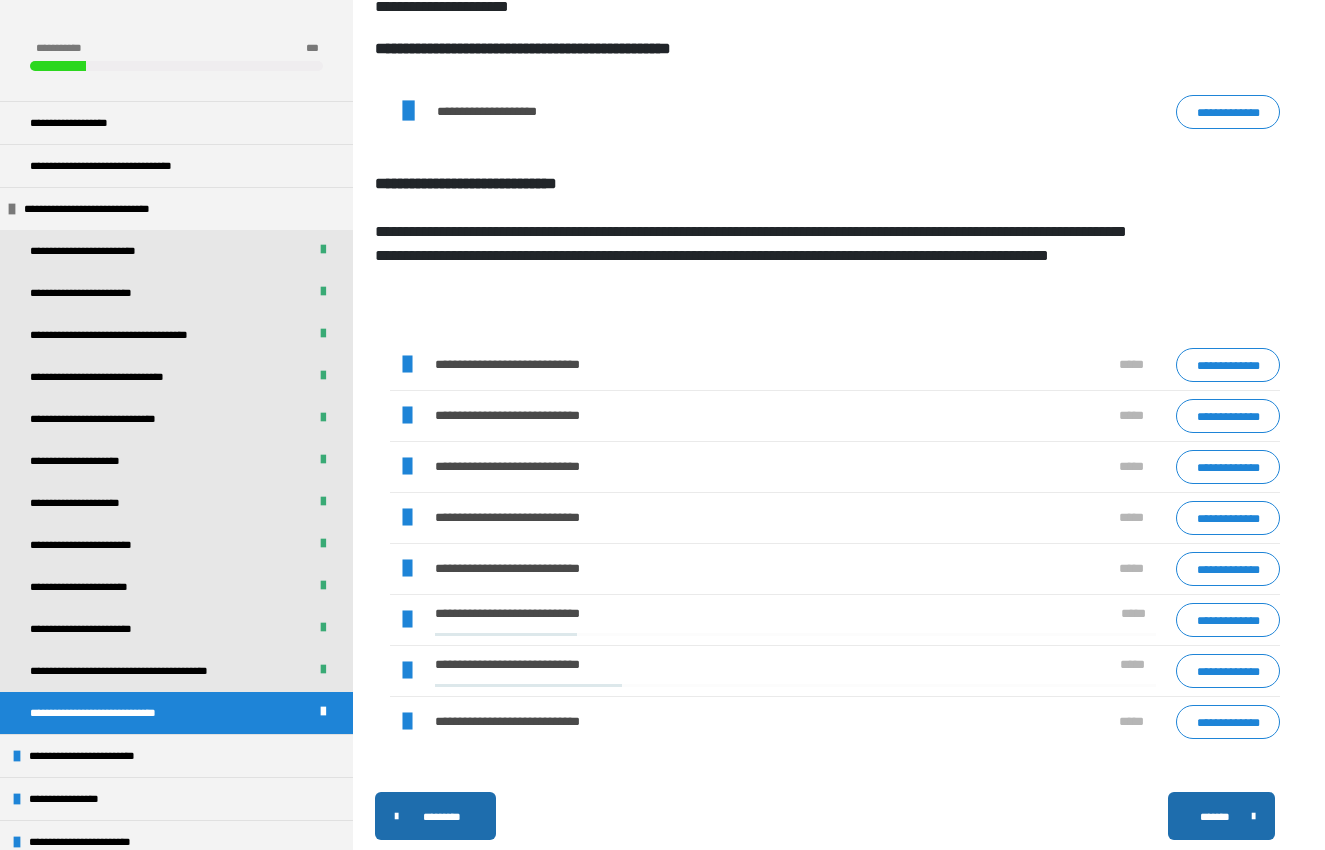 click at bounding box center (407, 671) 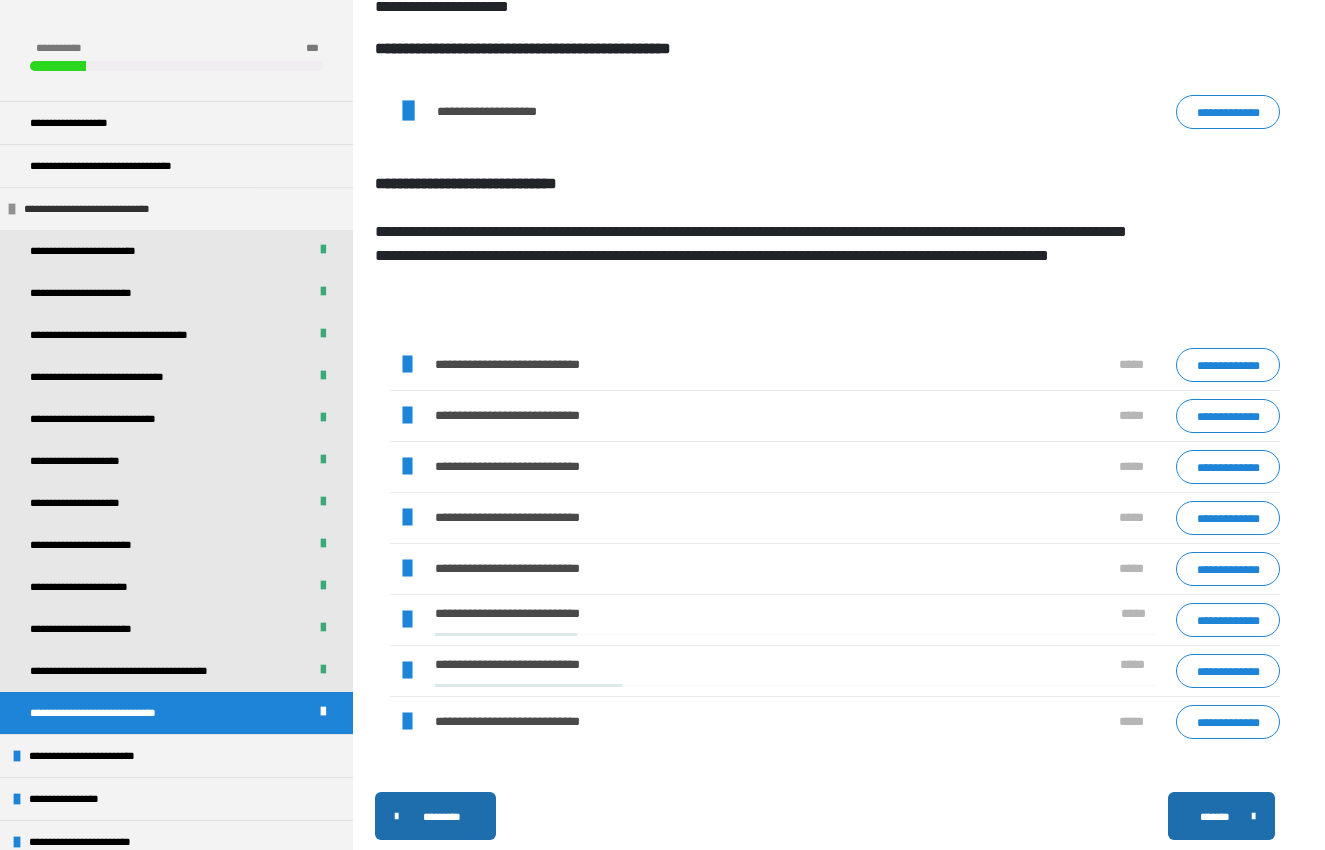 click at bounding box center (12, 209) 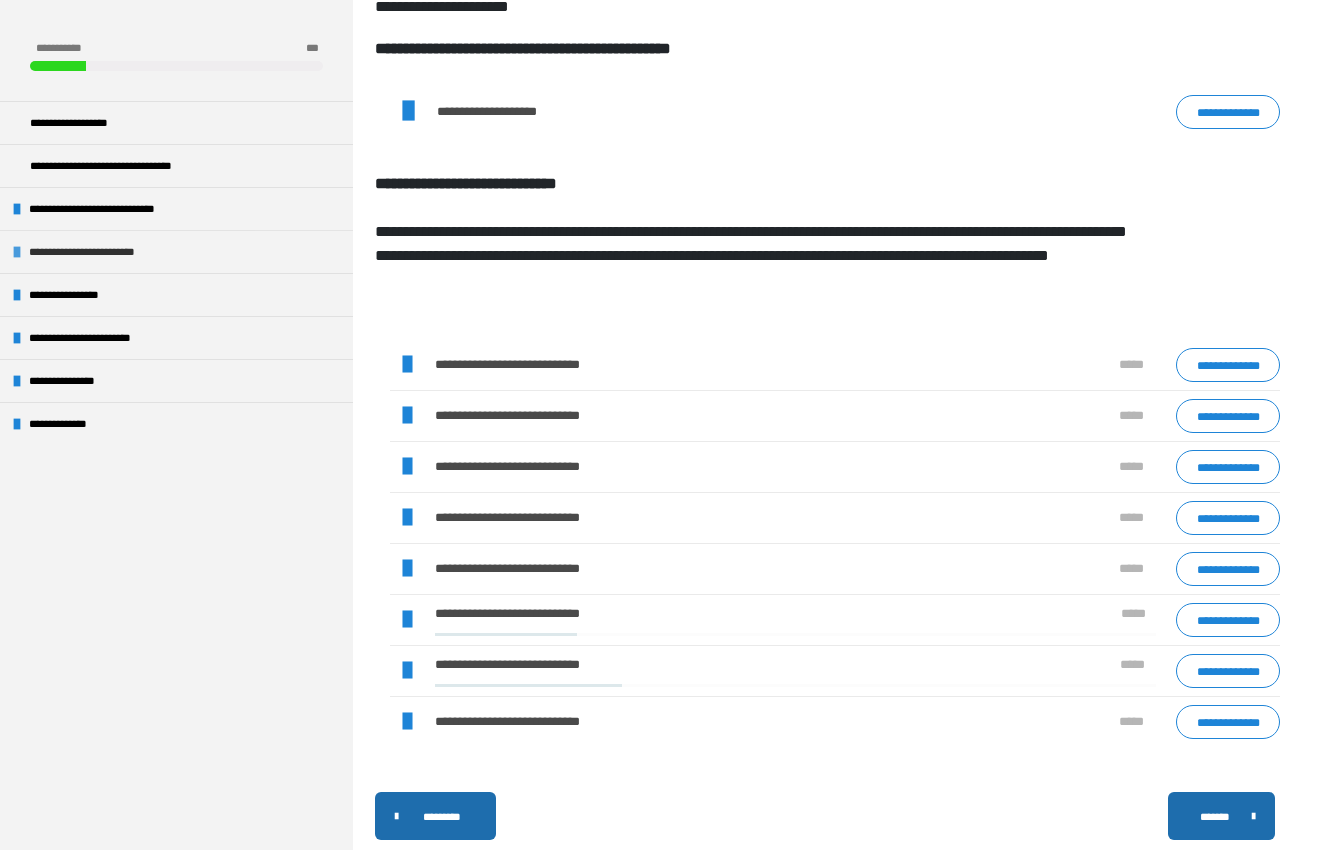 click at bounding box center [17, 252] 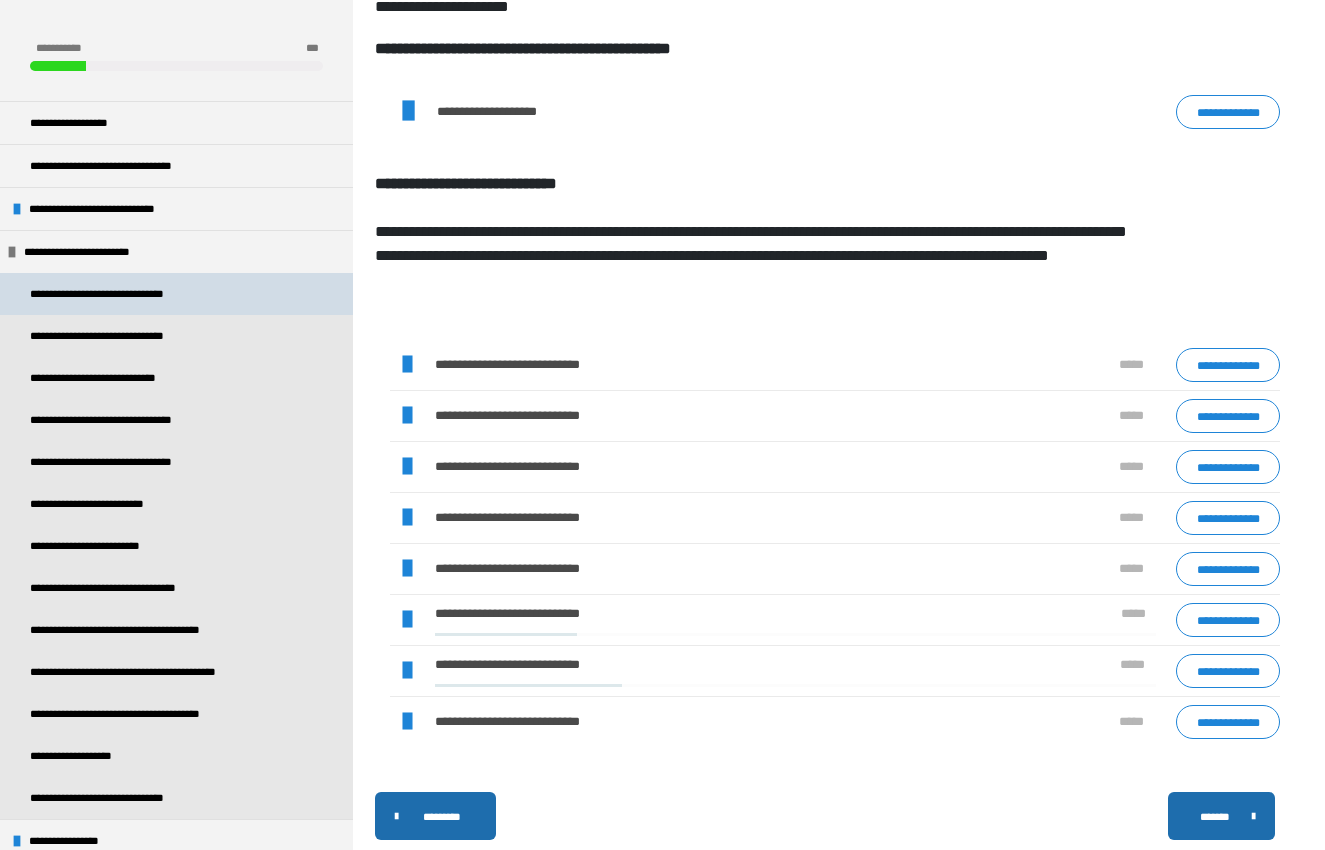 click on "**********" at bounding box center [121, 294] 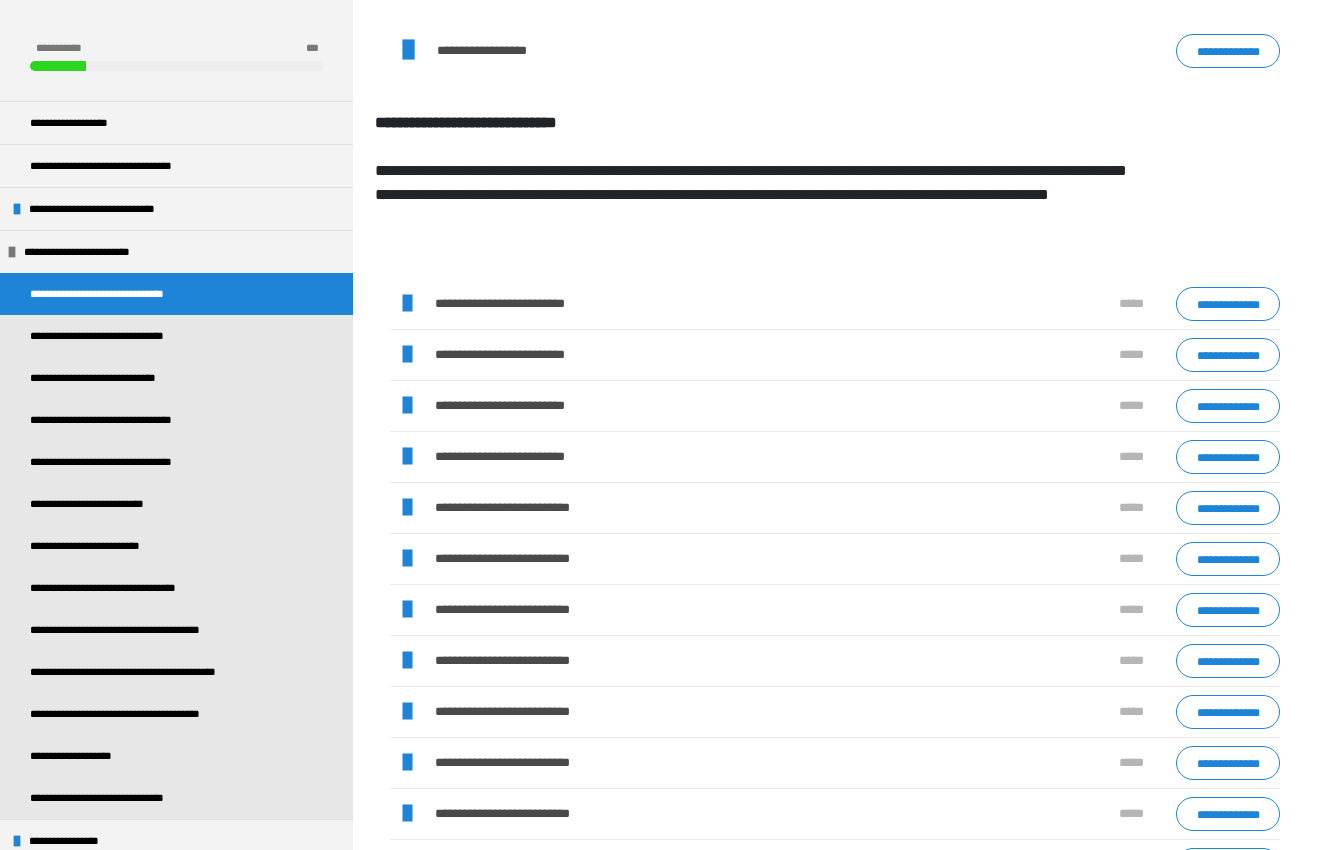 scroll, scrollTop: 1032, scrollLeft: 0, axis: vertical 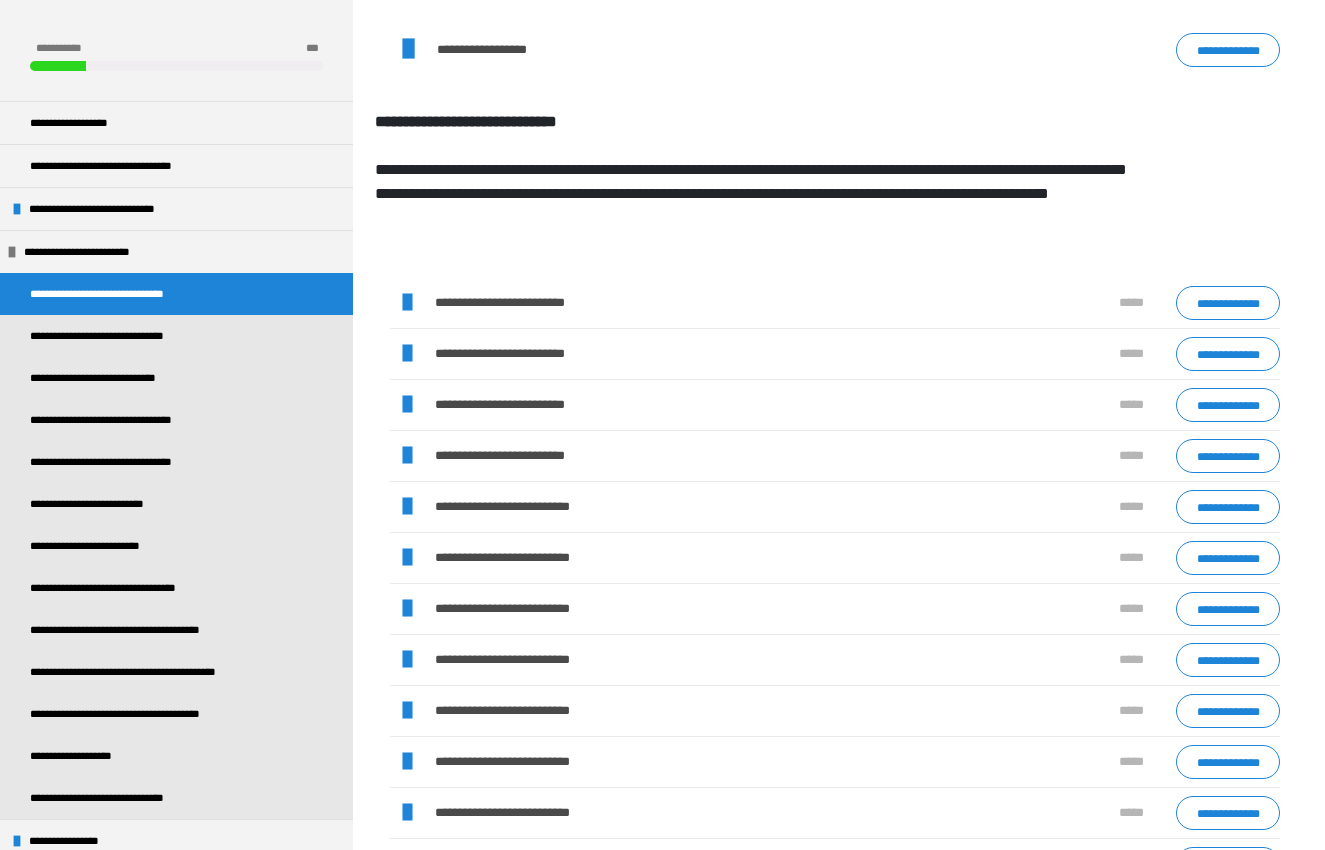 click at bounding box center (407, 609) 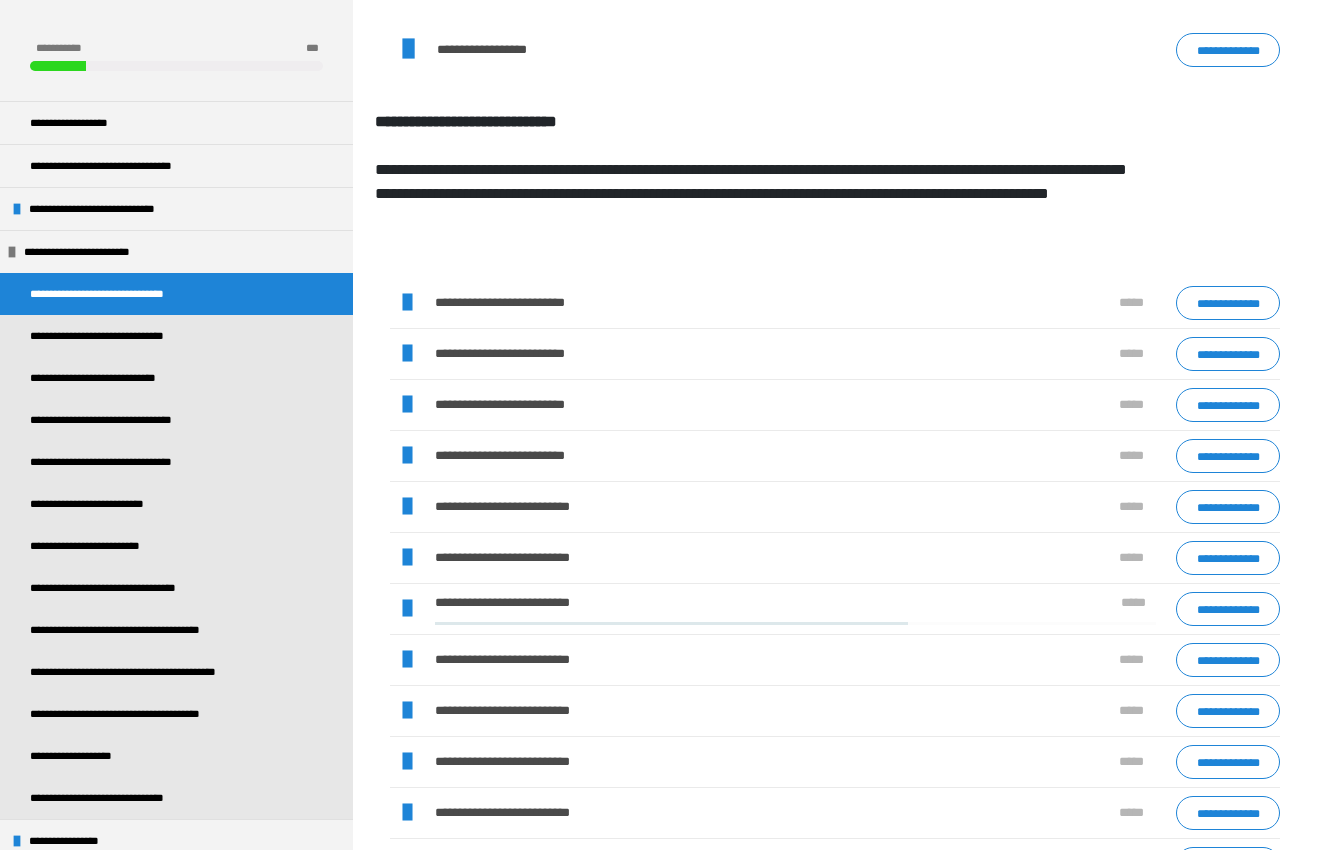 click at bounding box center [407, 609] 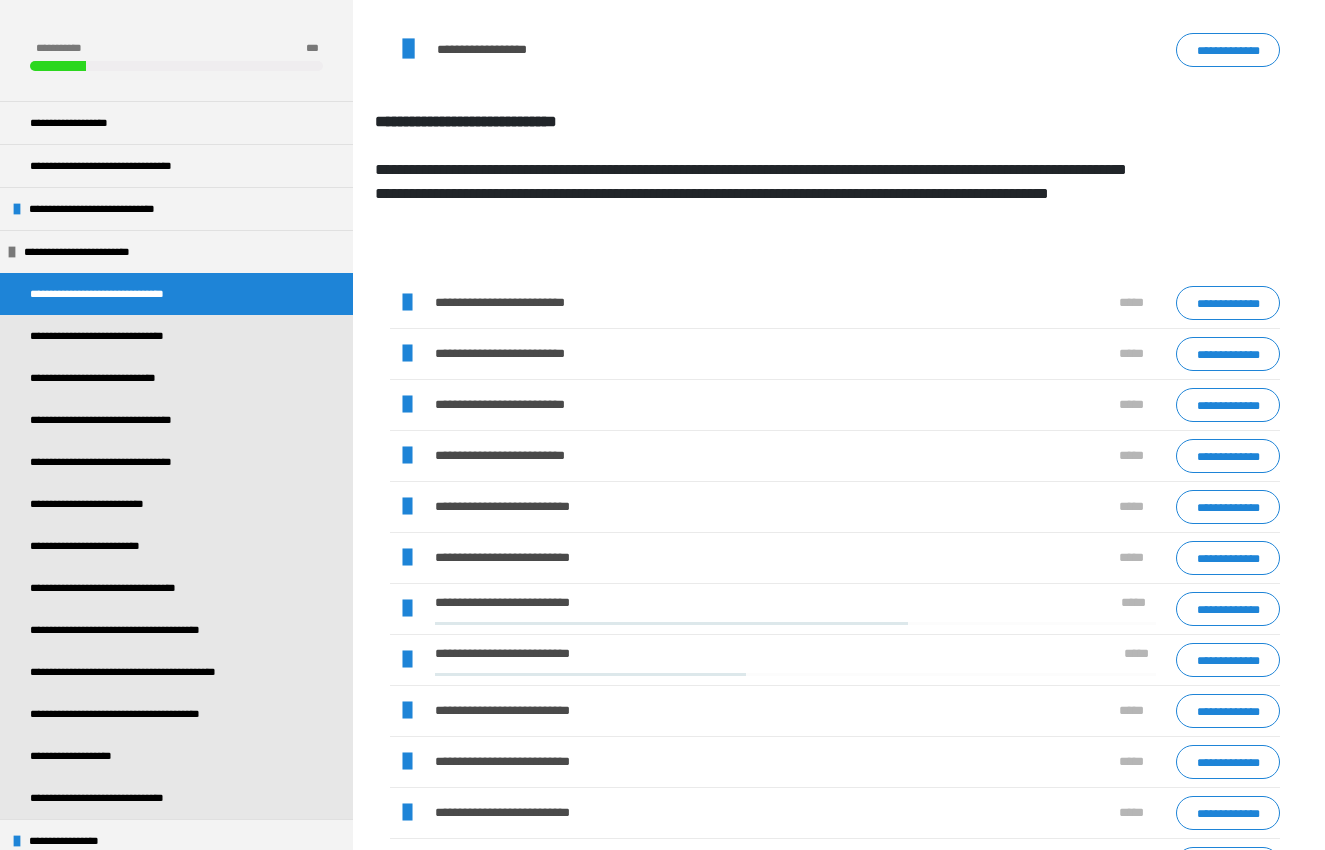 click at bounding box center (407, 660) 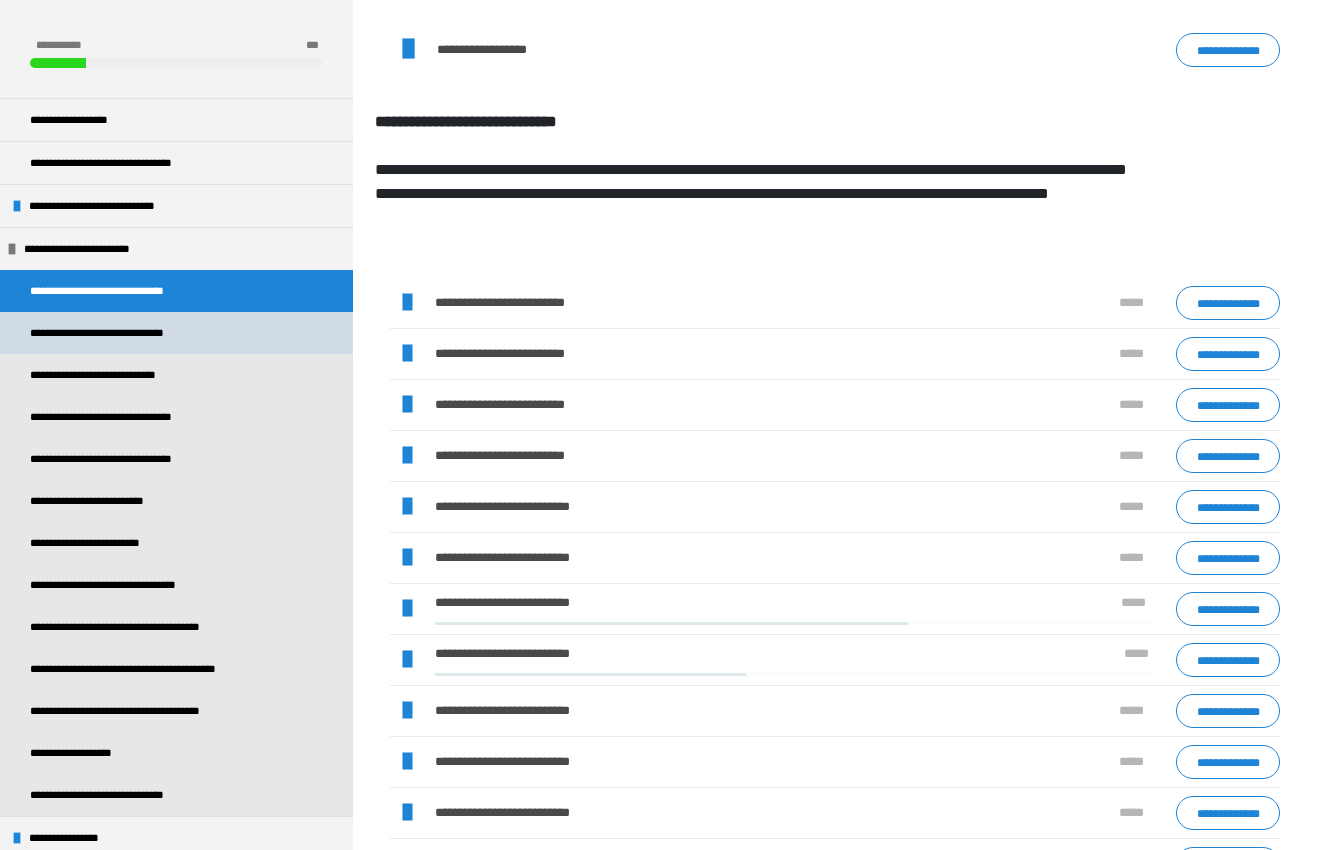 click on "**********" at bounding box center [122, 333] 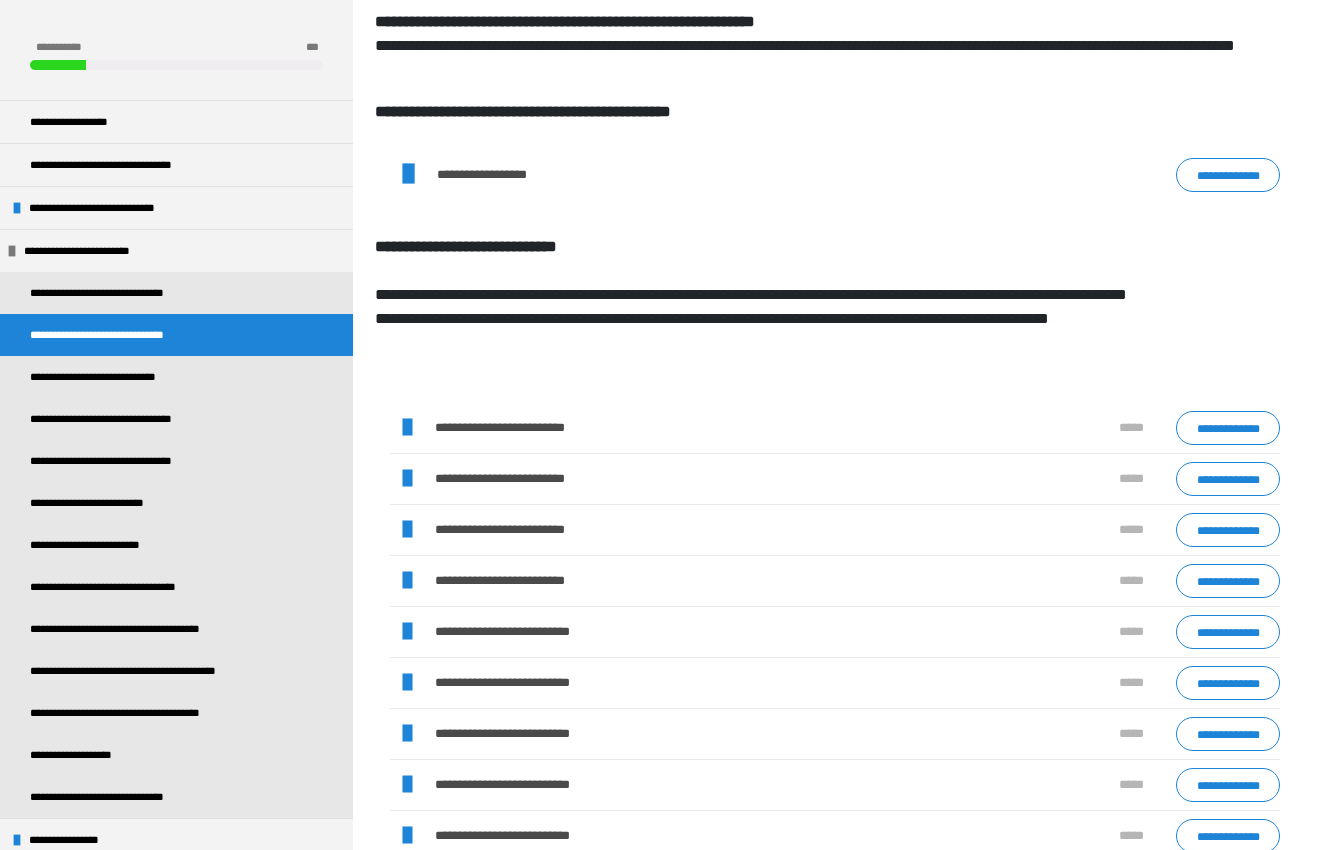 scroll, scrollTop: 880, scrollLeft: 0, axis: vertical 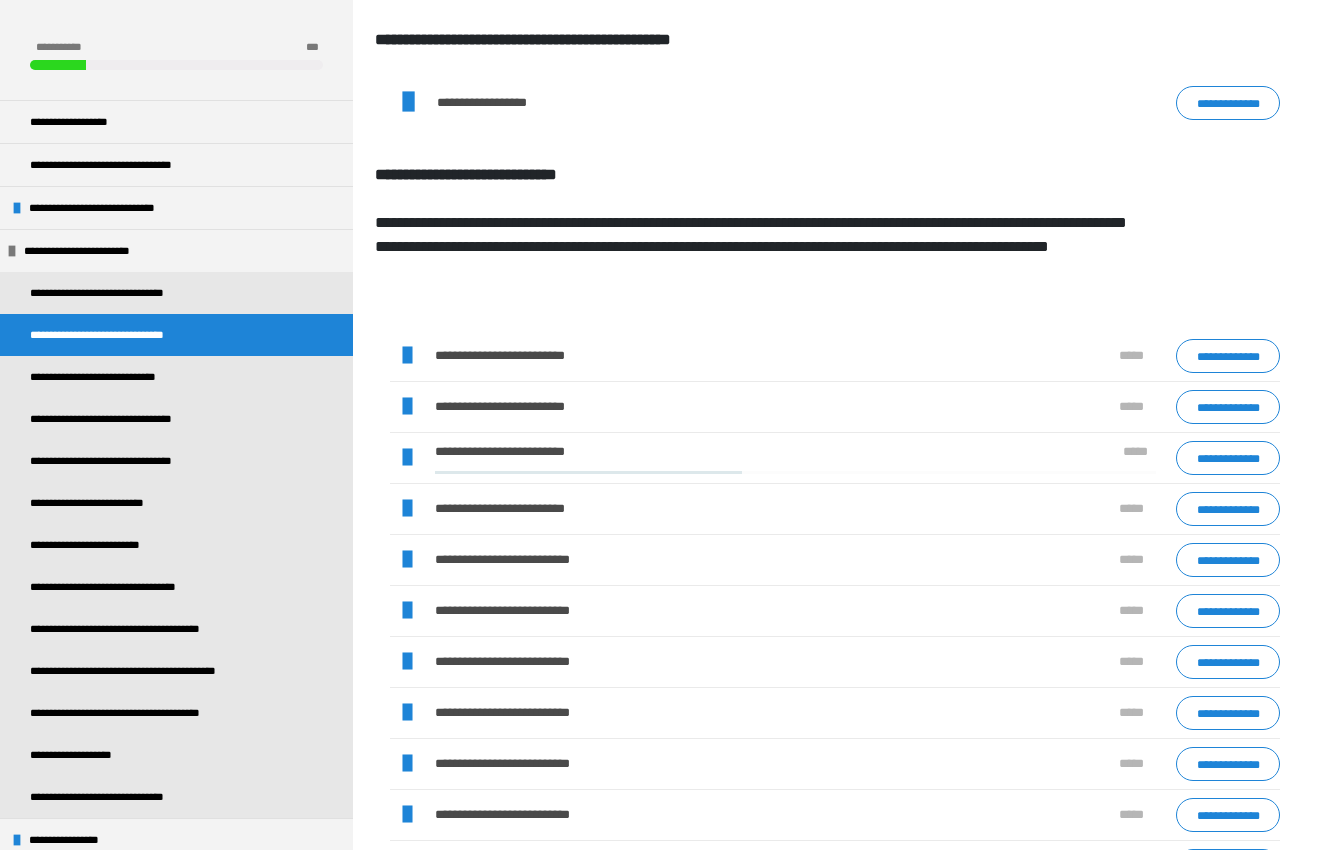 drag, startPoint x: 405, startPoint y: 453, endPoint x: 401, endPoint y: 464, distance: 11.7046995 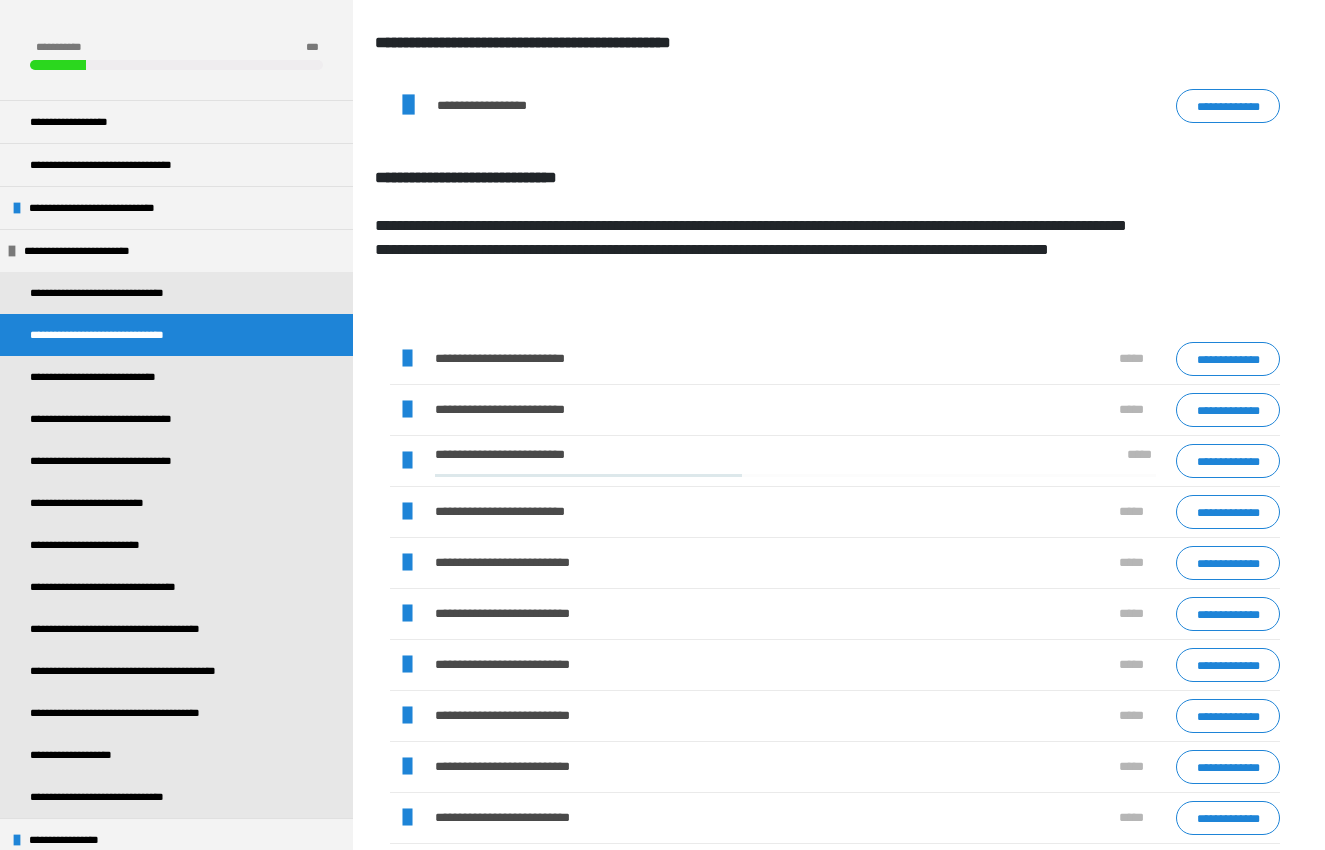 click at bounding box center [407, 512] 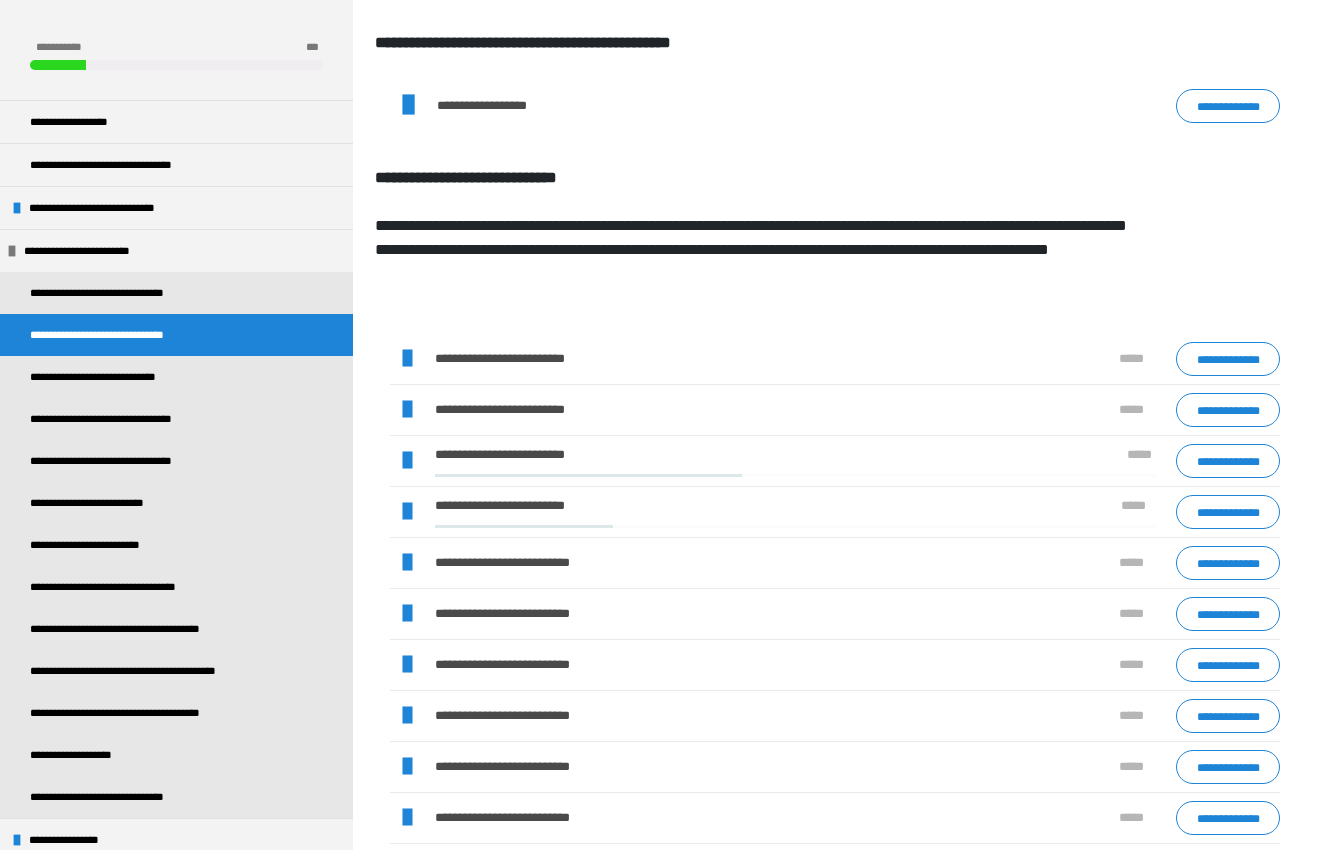 click at bounding box center [407, 512] 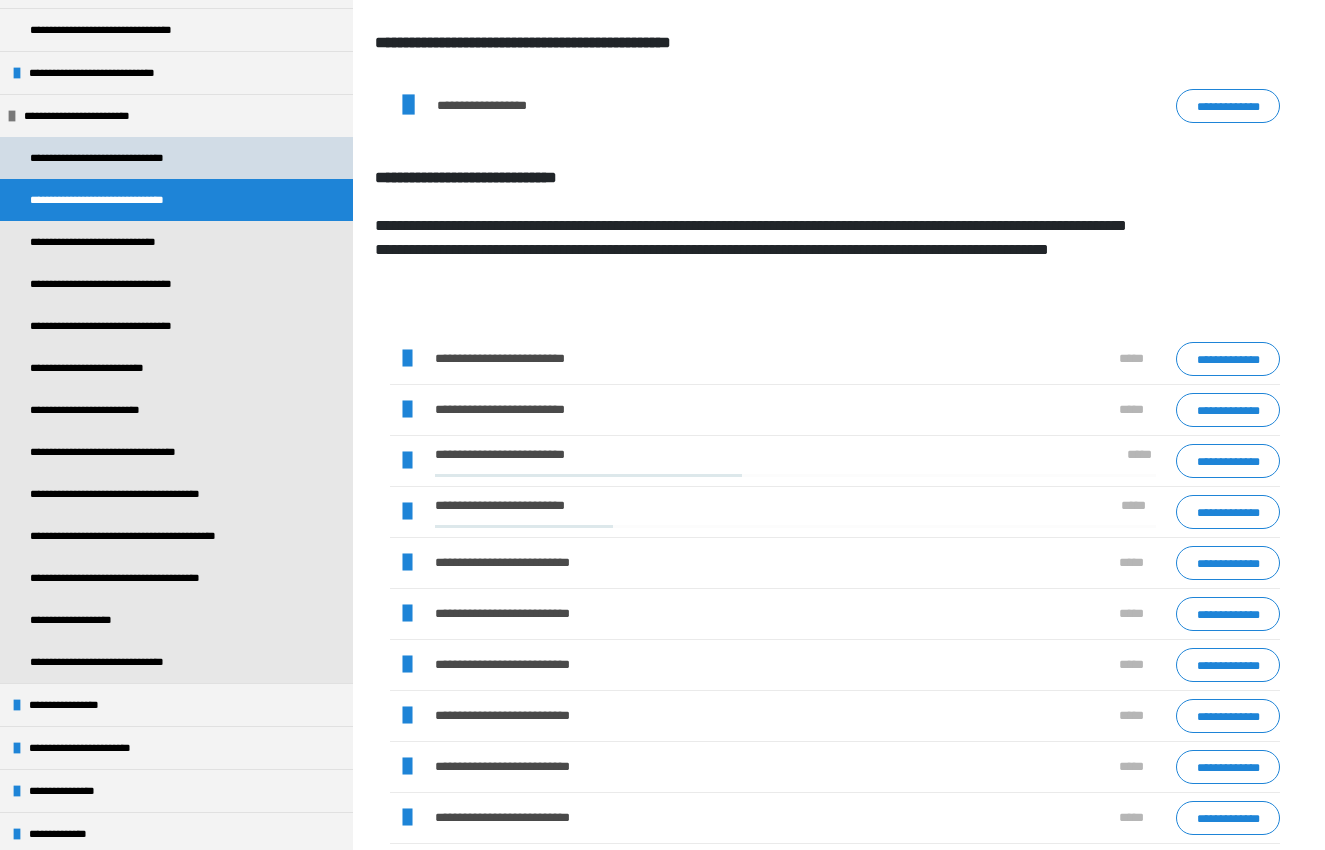 scroll, scrollTop: 136, scrollLeft: 0, axis: vertical 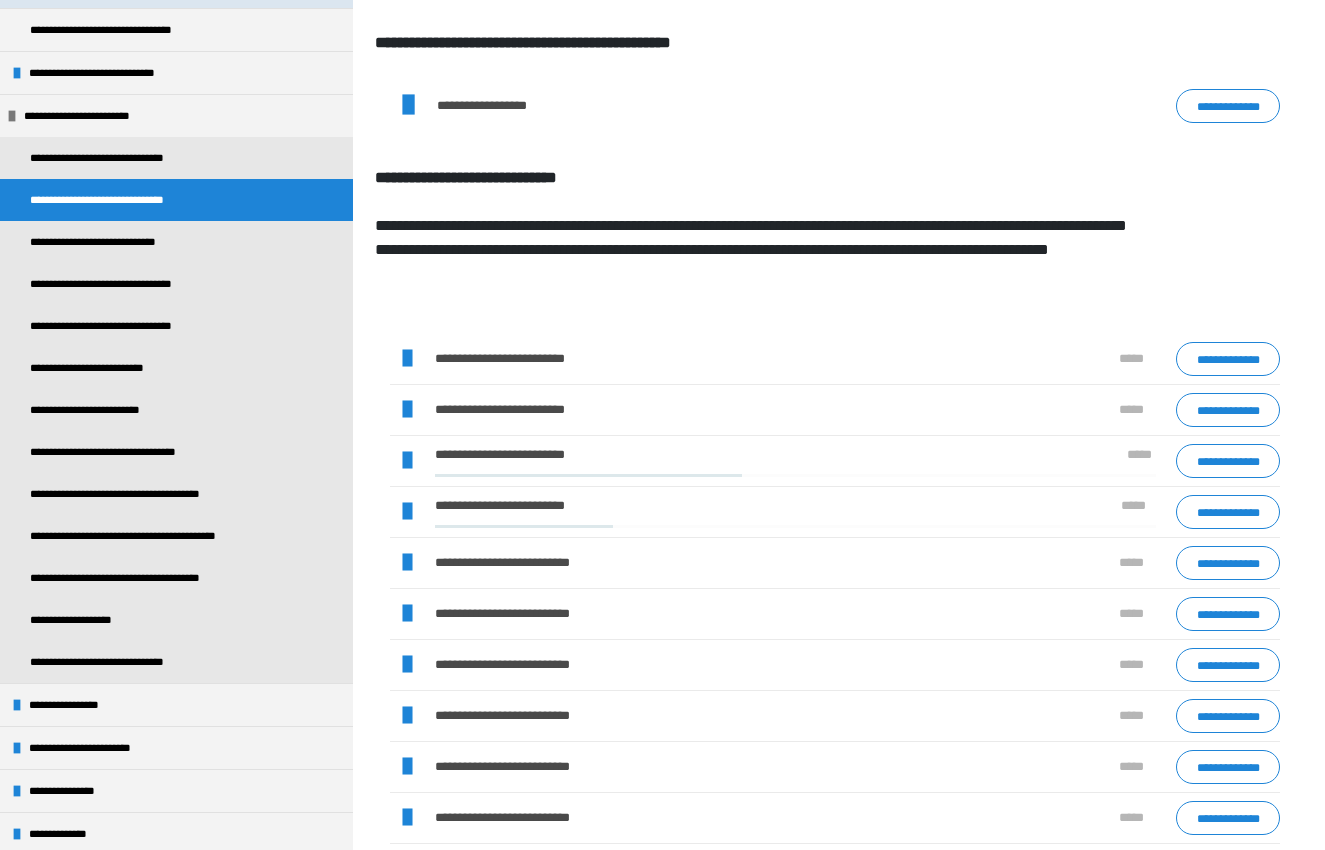 click at bounding box center [12, 116] 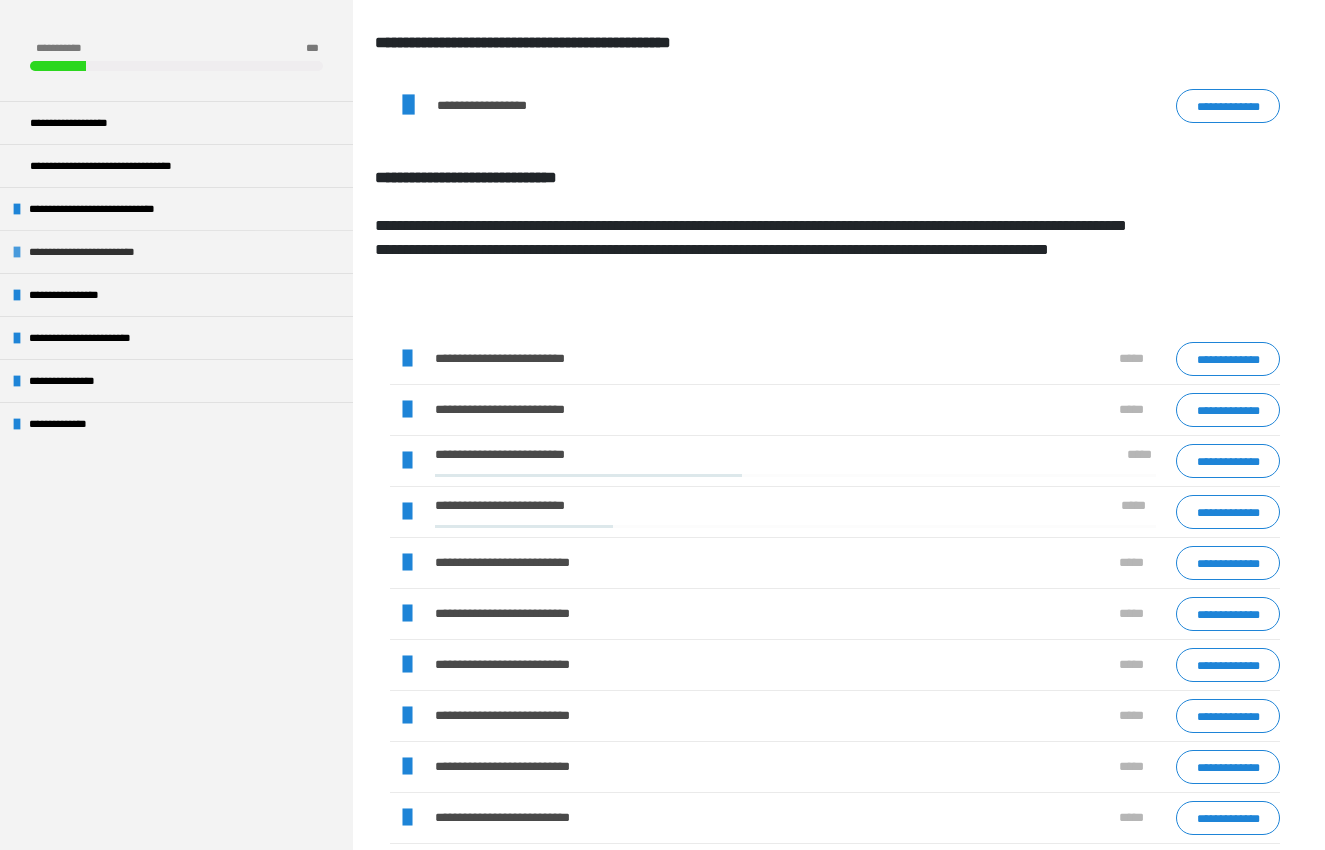 click at bounding box center [17, 252] 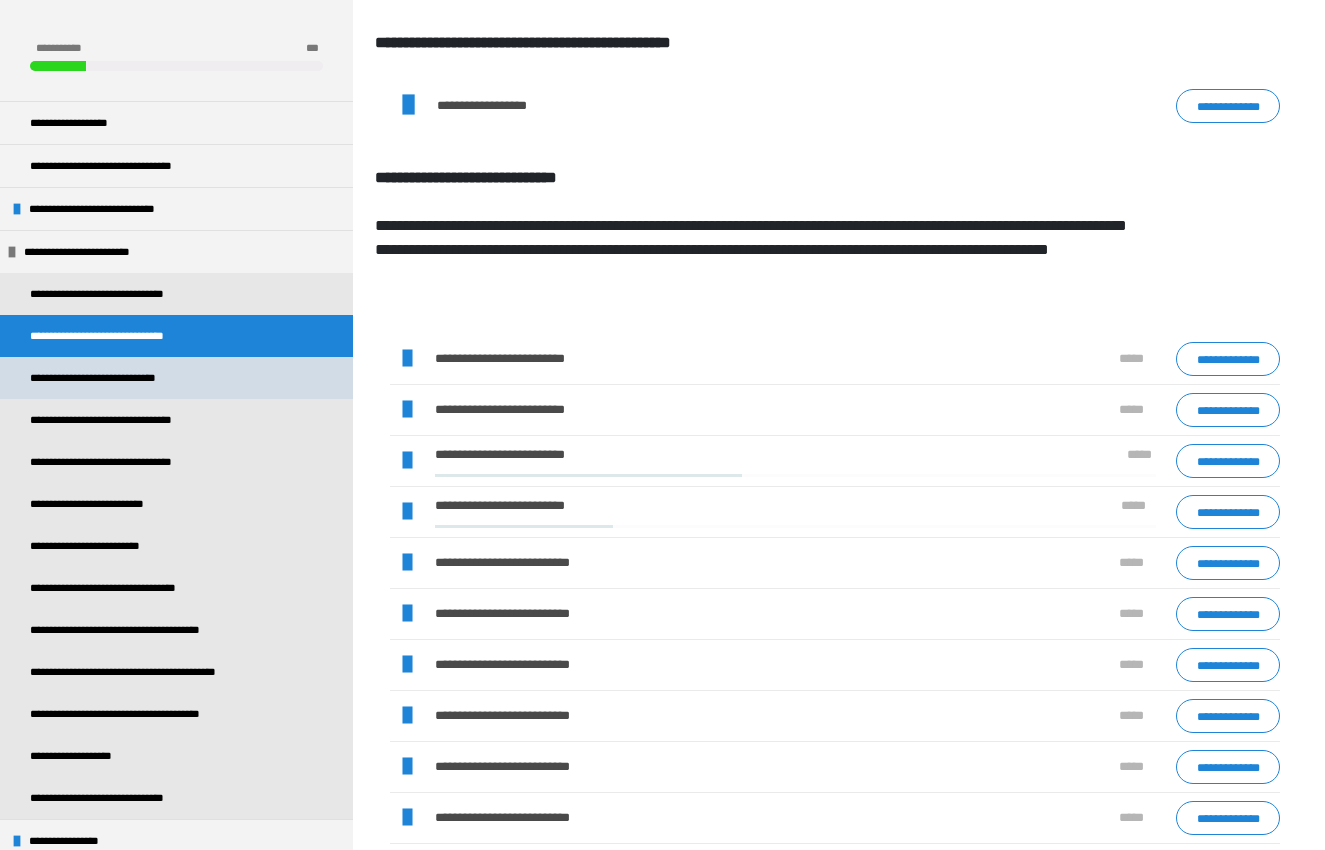 click on "**********" at bounding box center (119, 378) 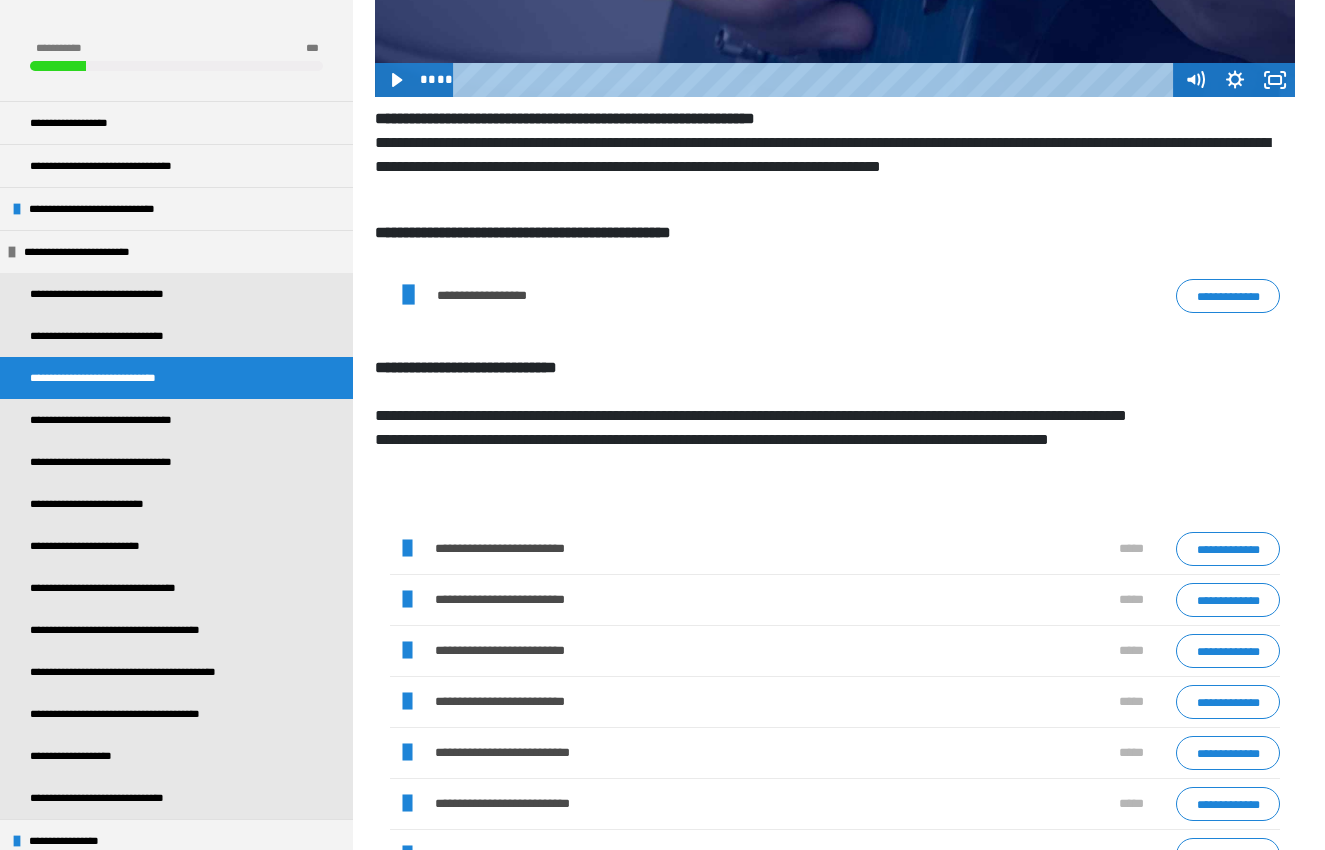 scroll, scrollTop: 787, scrollLeft: 0, axis: vertical 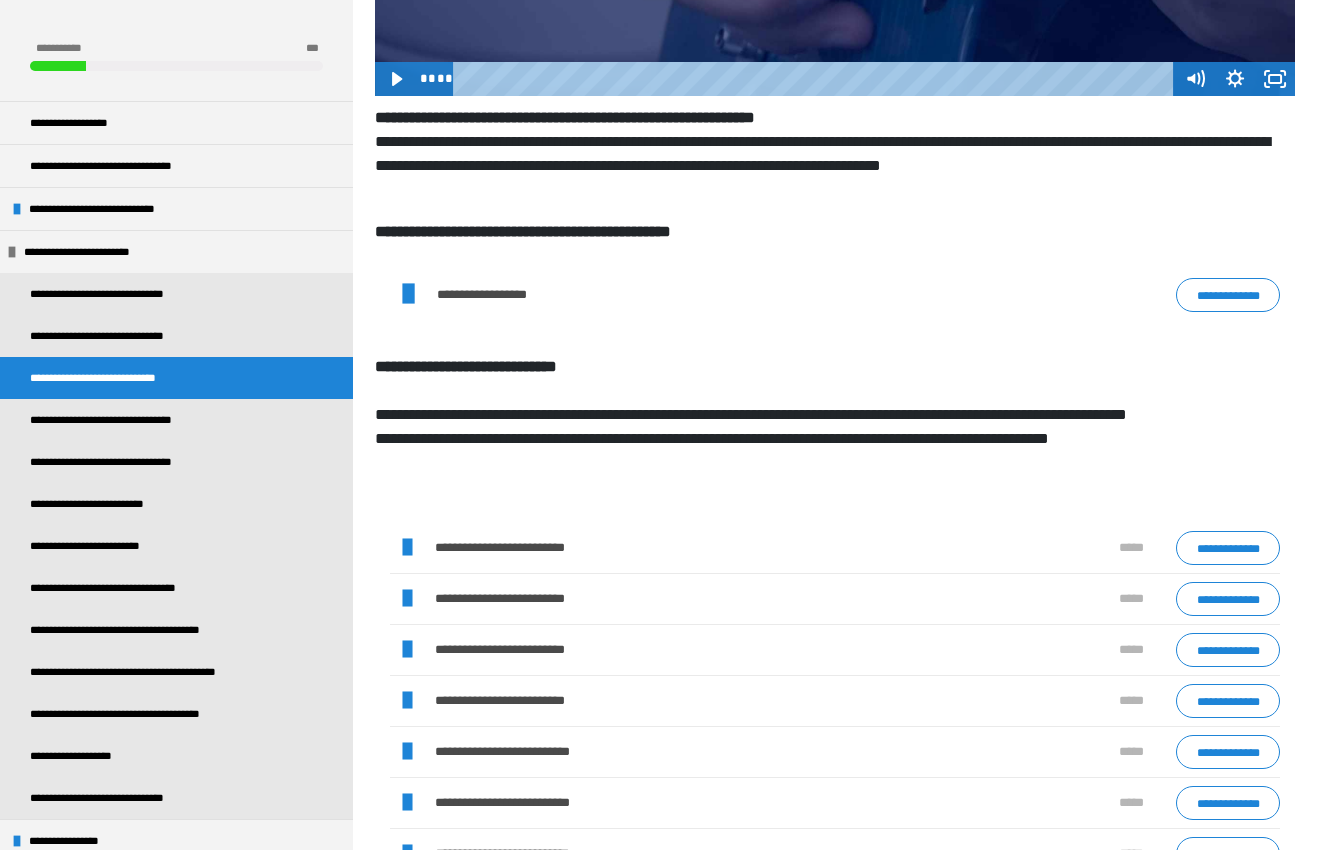 click at bounding box center [407, 701] 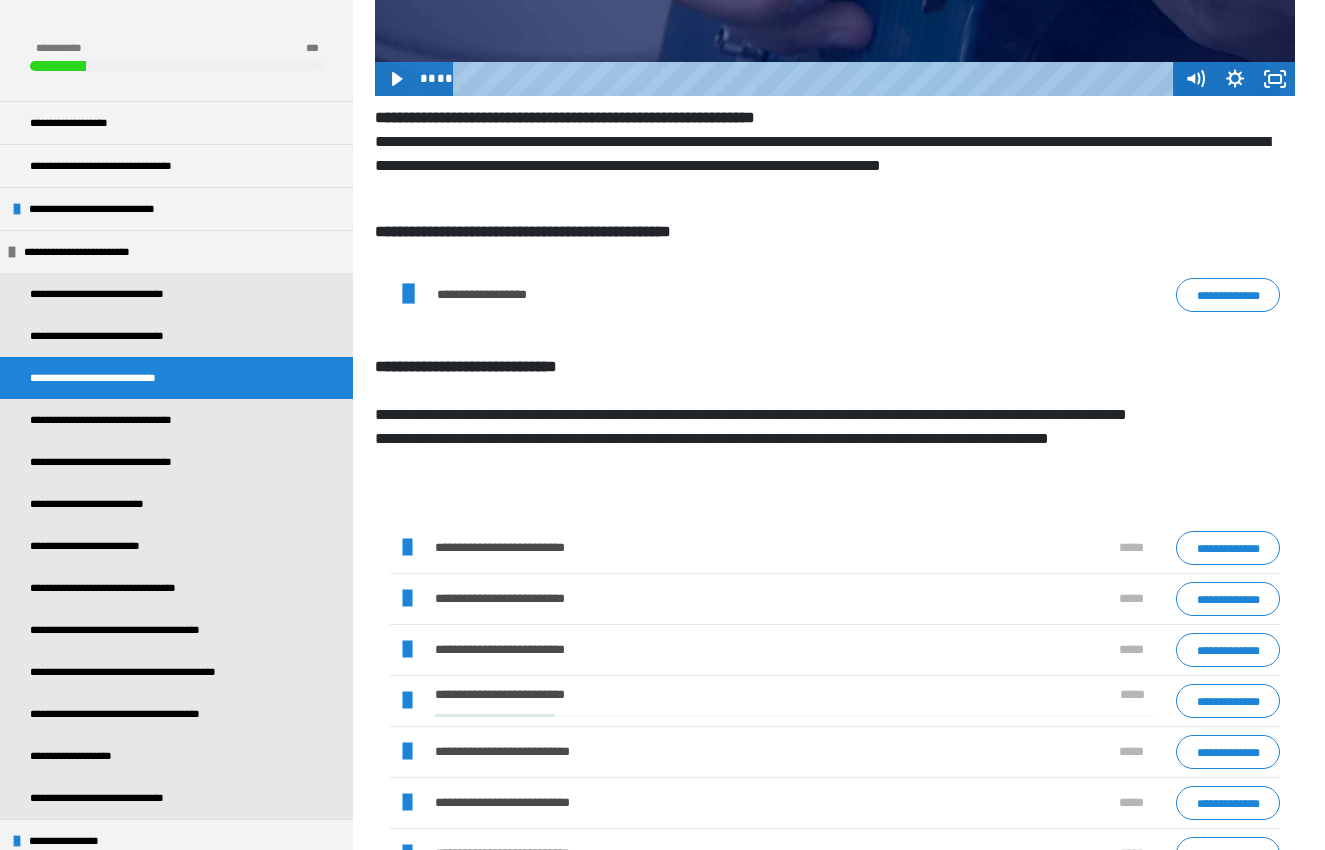 click at bounding box center [407, 701] 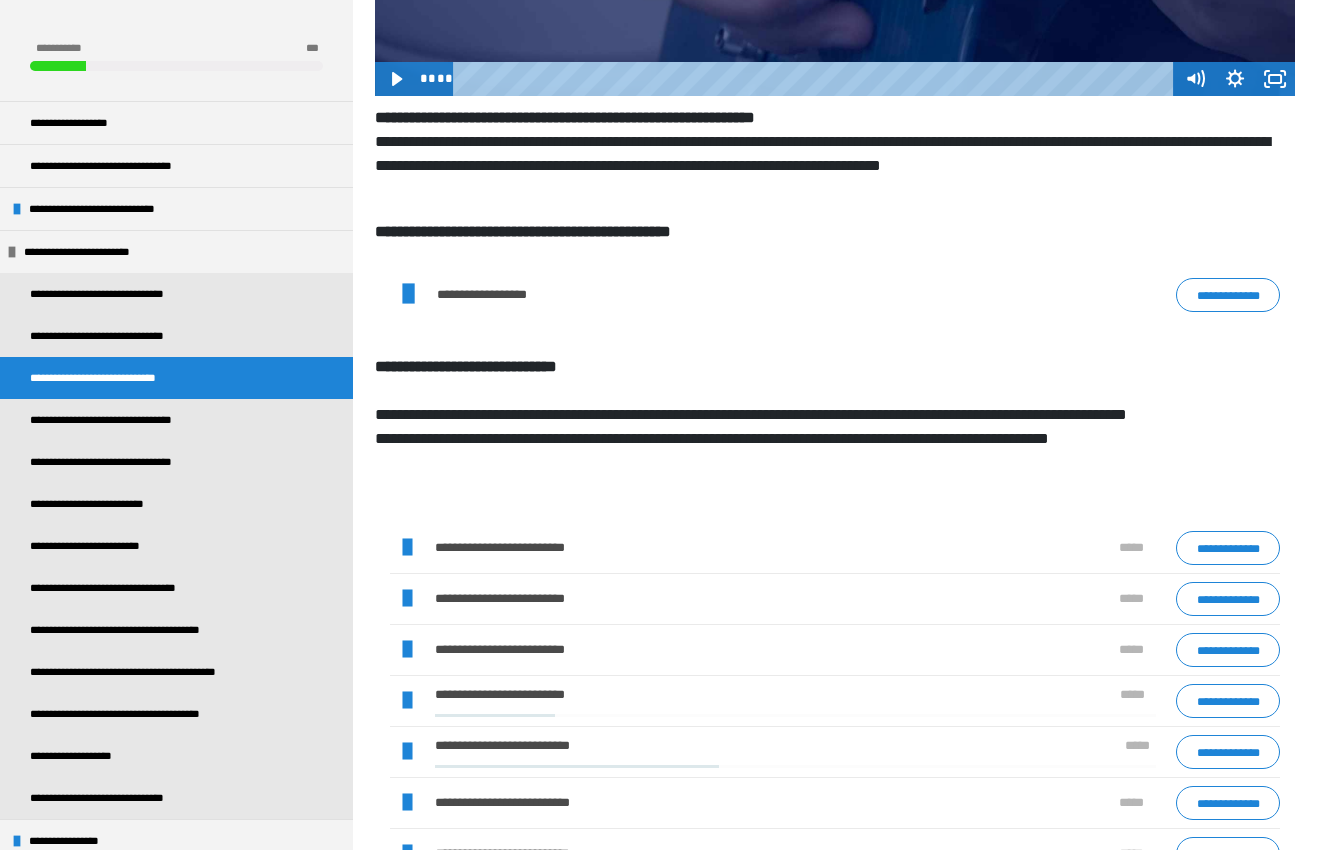 click at bounding box center [407, 752] 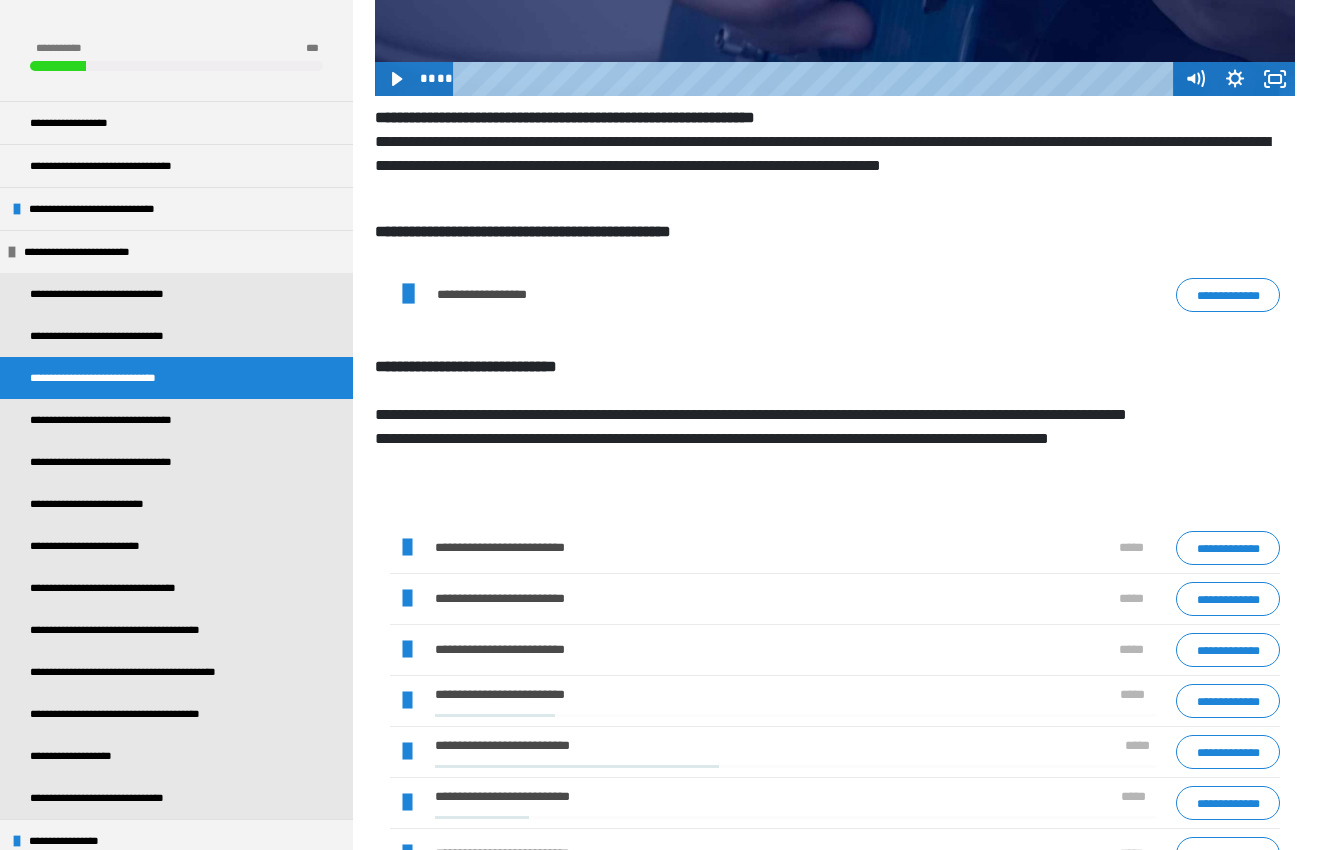 click at bounding box center (407, 803) 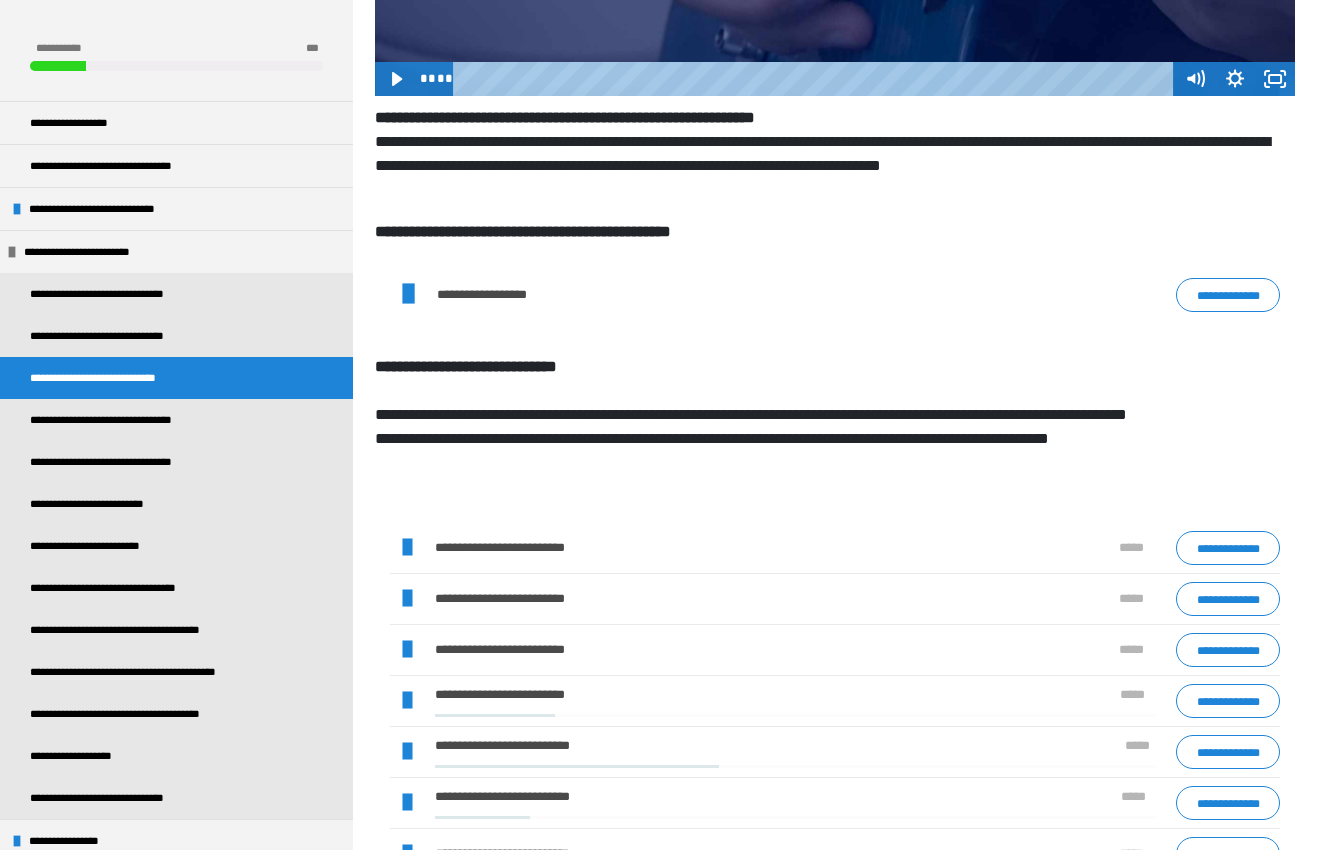 scroll, scrollTop: 789, scrollLeft: 0, axis: vertical 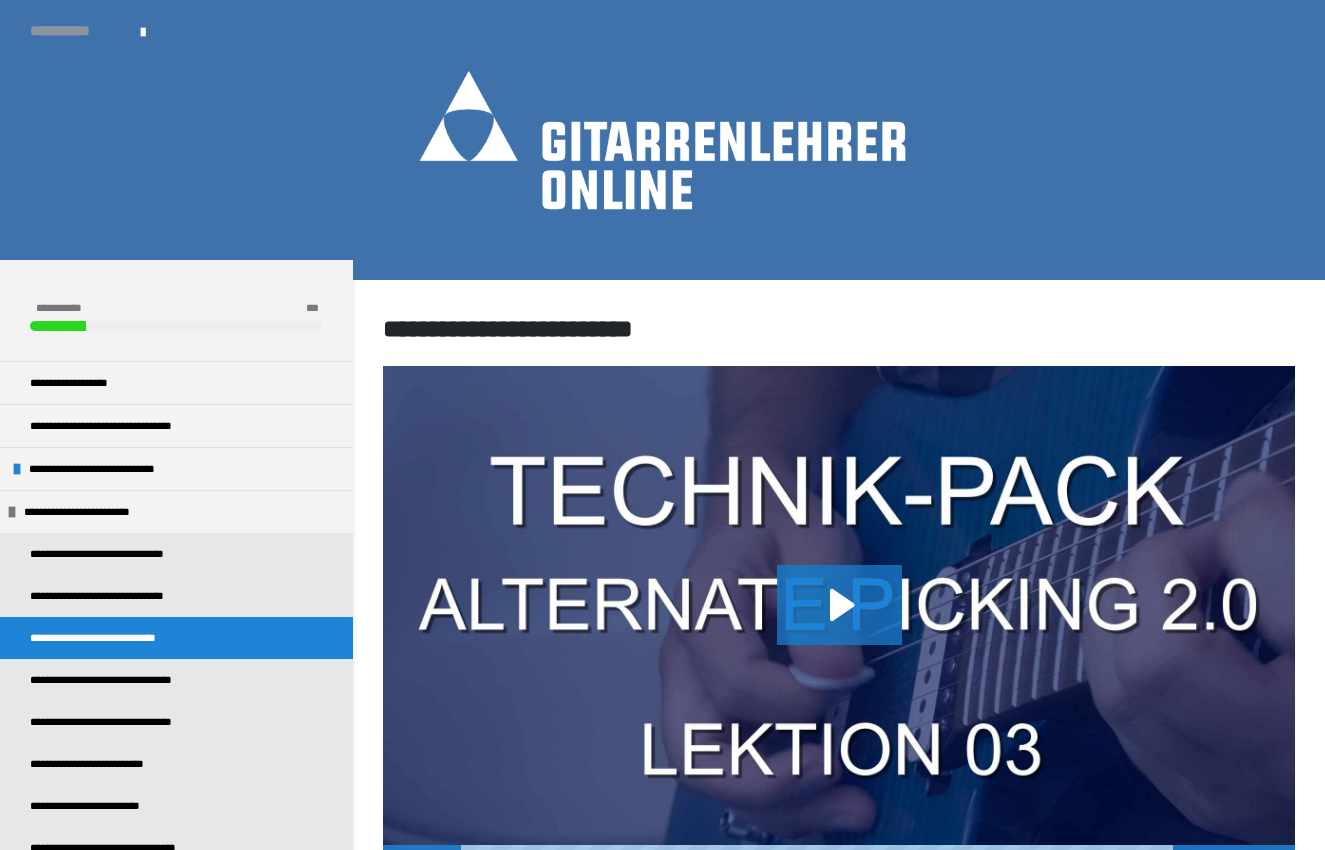 click on "**********" at bounding box center [75, 31] 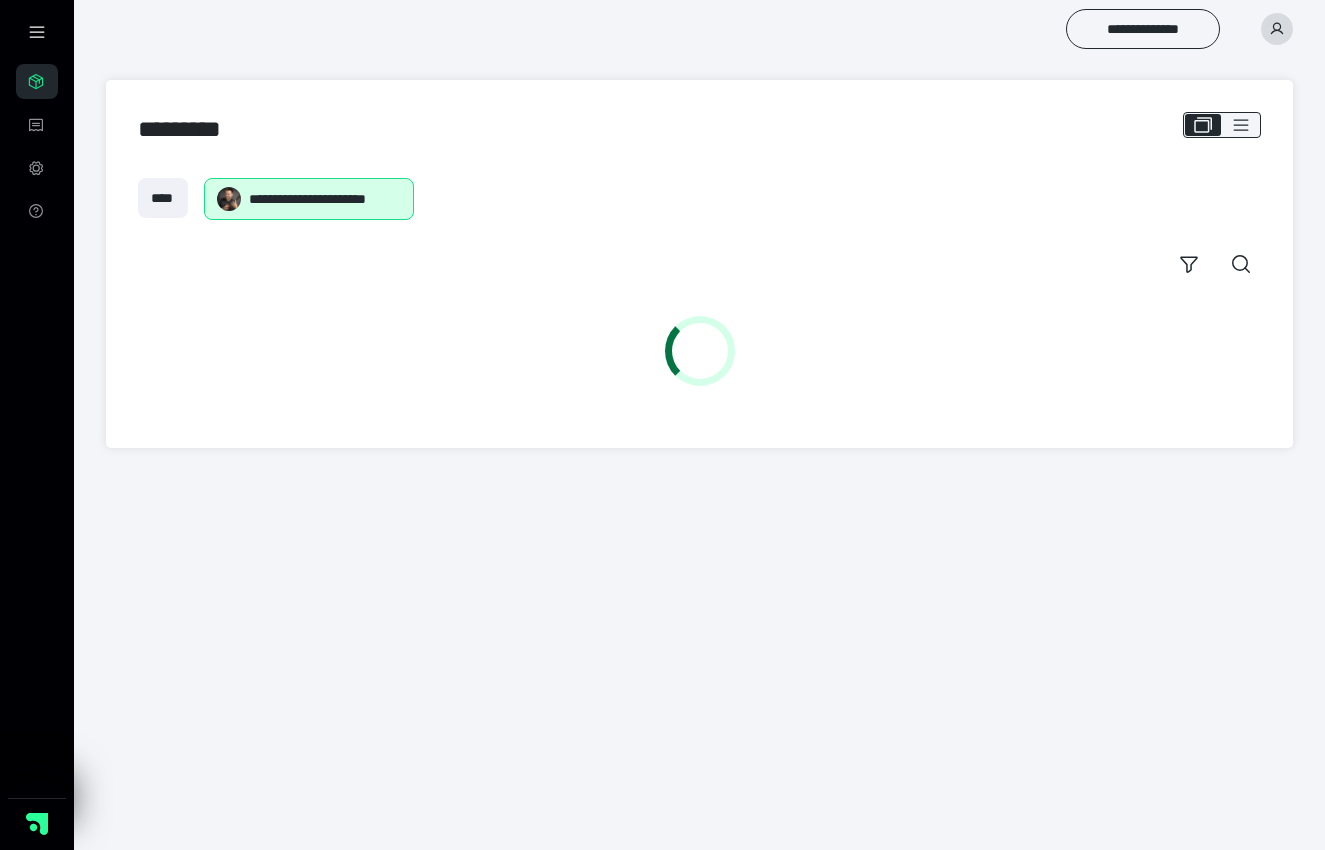 scroll, scrollTop: 0, scrollLeft: 0, axis: both 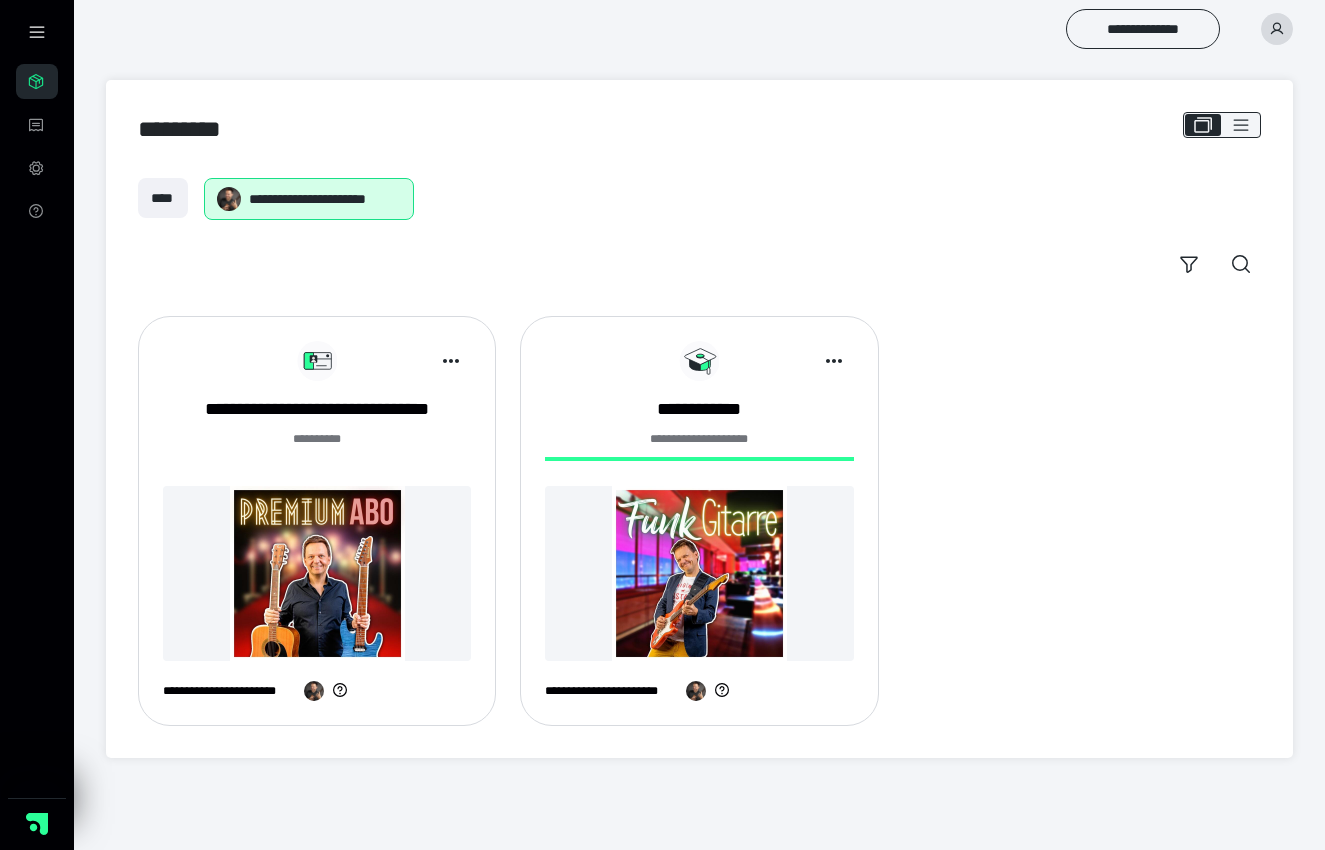 click on "*******   **" at bounding box center [317, 450] 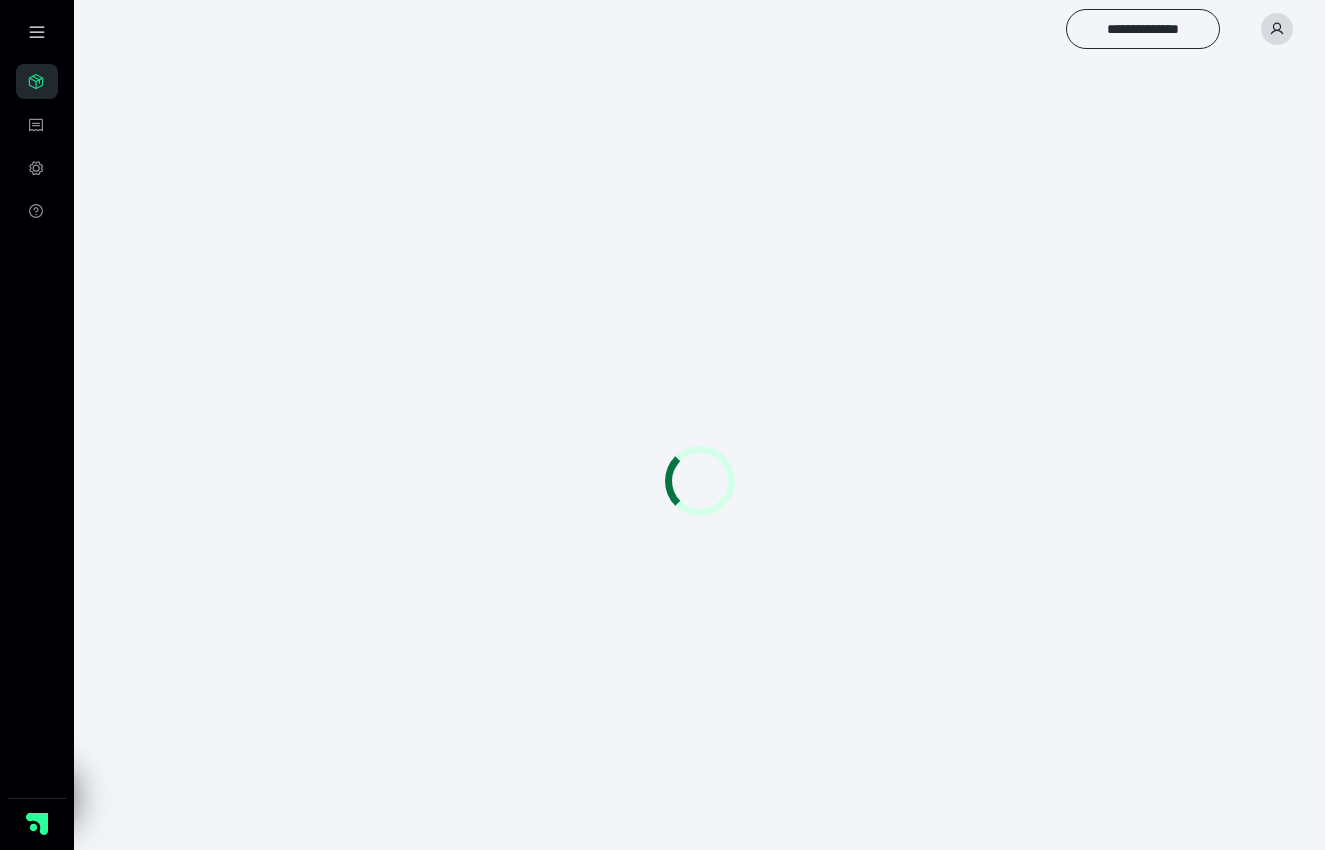 scroll, scrollTop: 0, scrollLeft: 0, axis: both 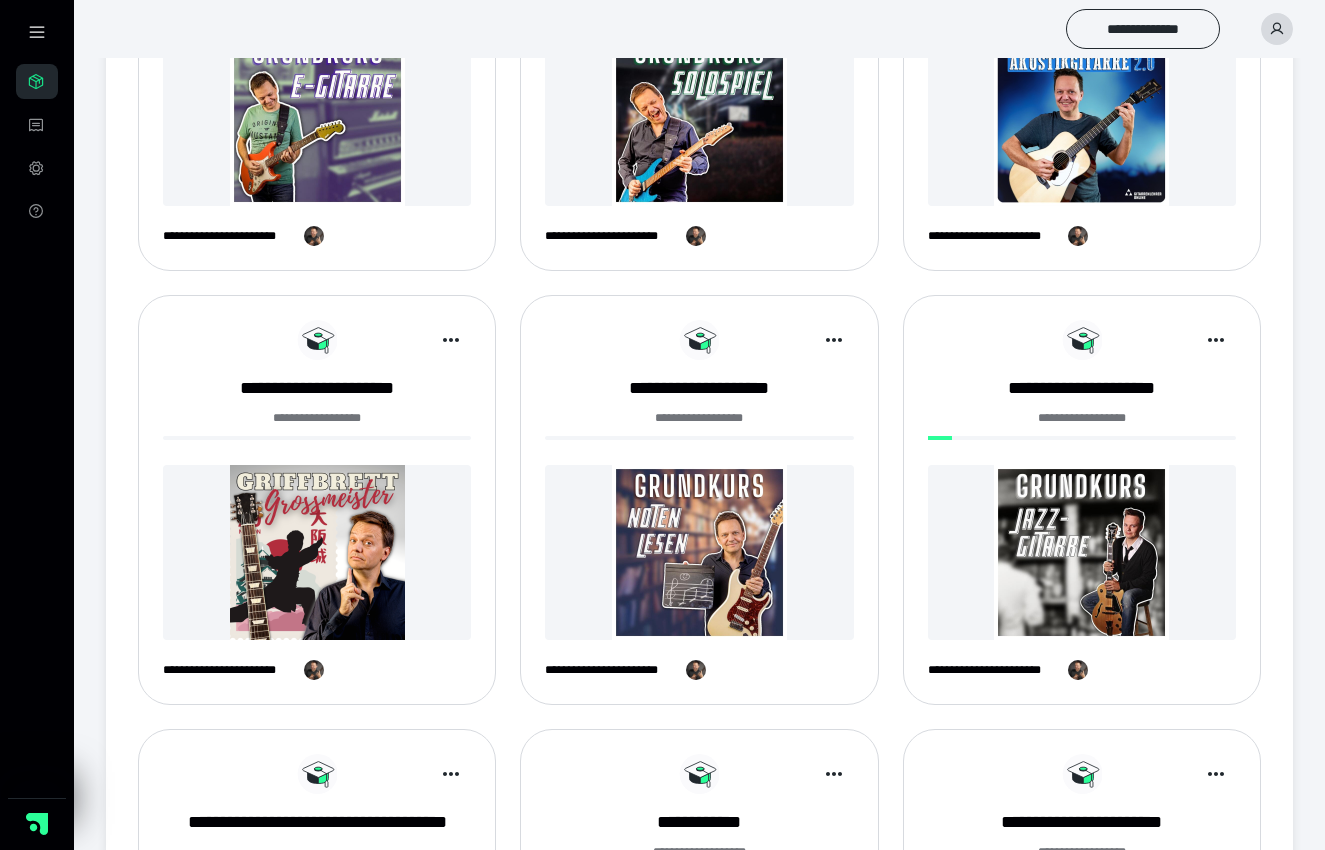 click at bounding box center [317, 552] 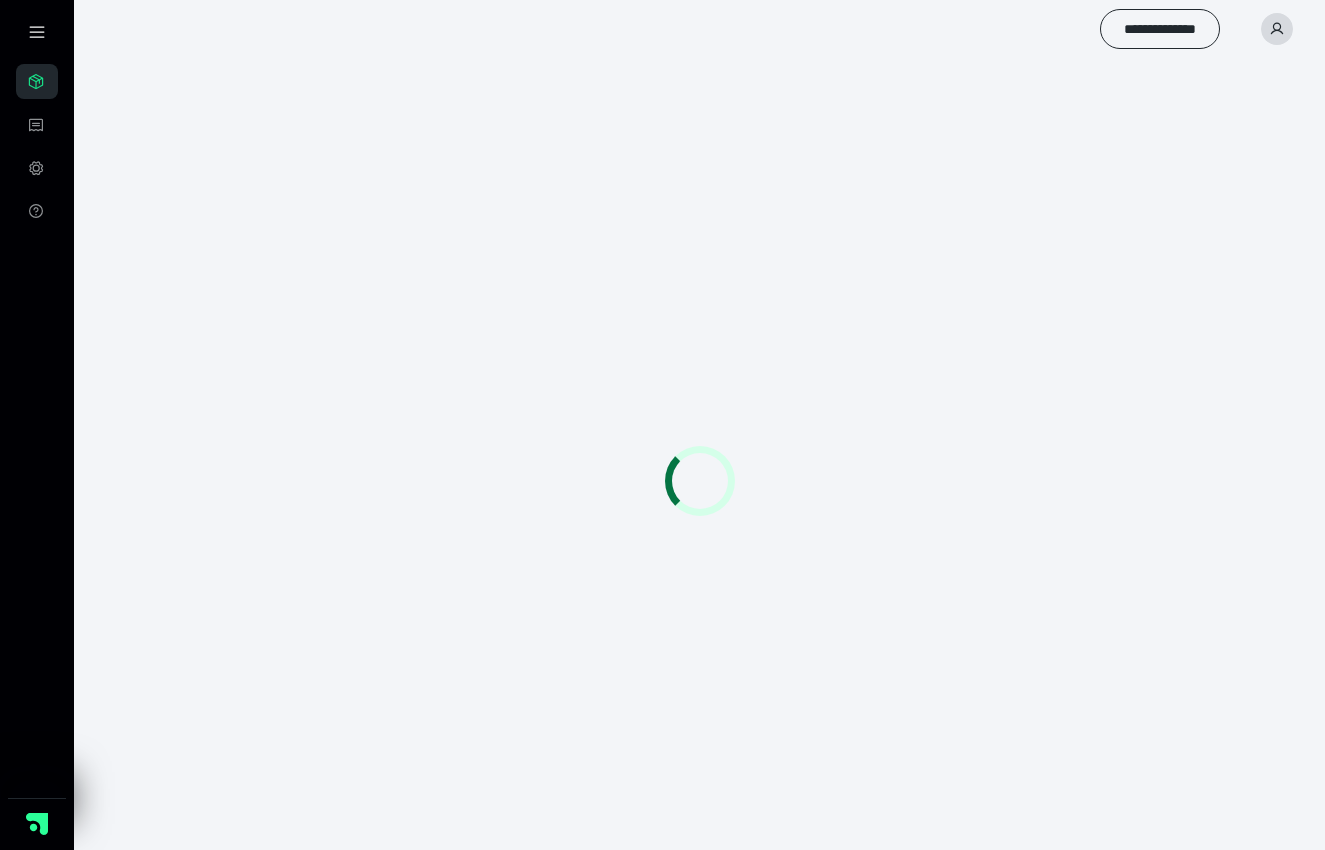 scroll, scrollTop: 0, scrollLeft: 0, axis: both 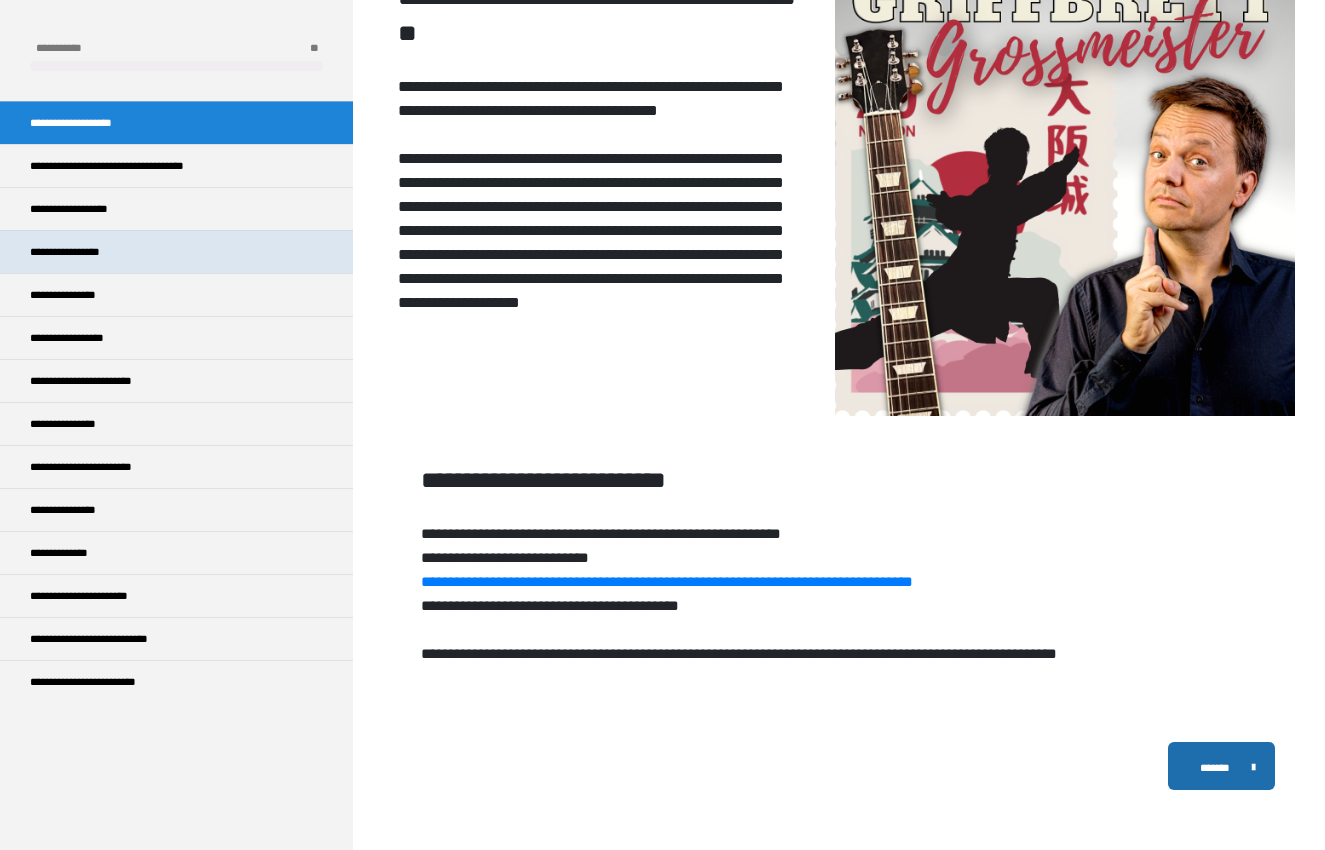 click on "**********" at bounding box center (77, 252) 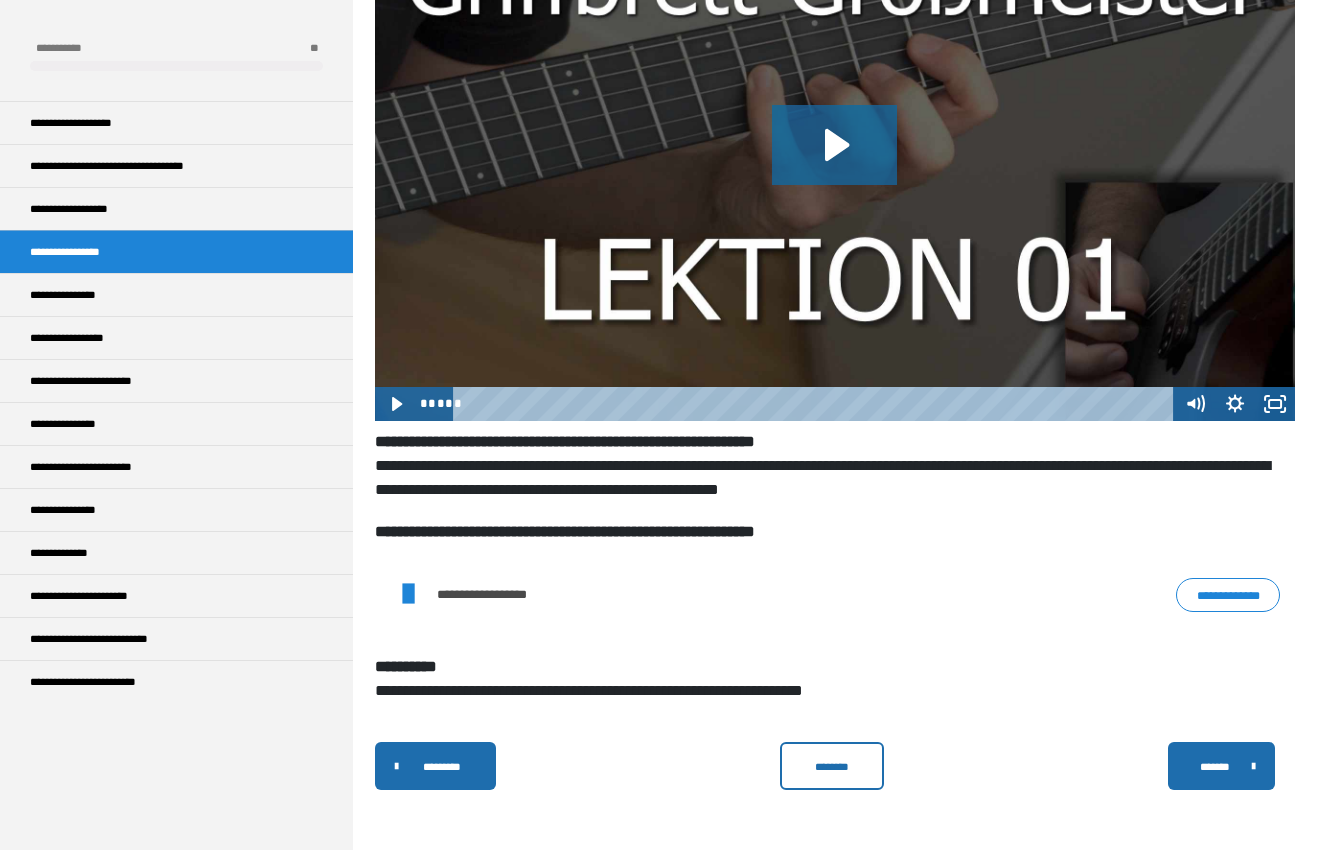 scroll, scrollTop: 407, scrollLeft: 0, axis: vertical 